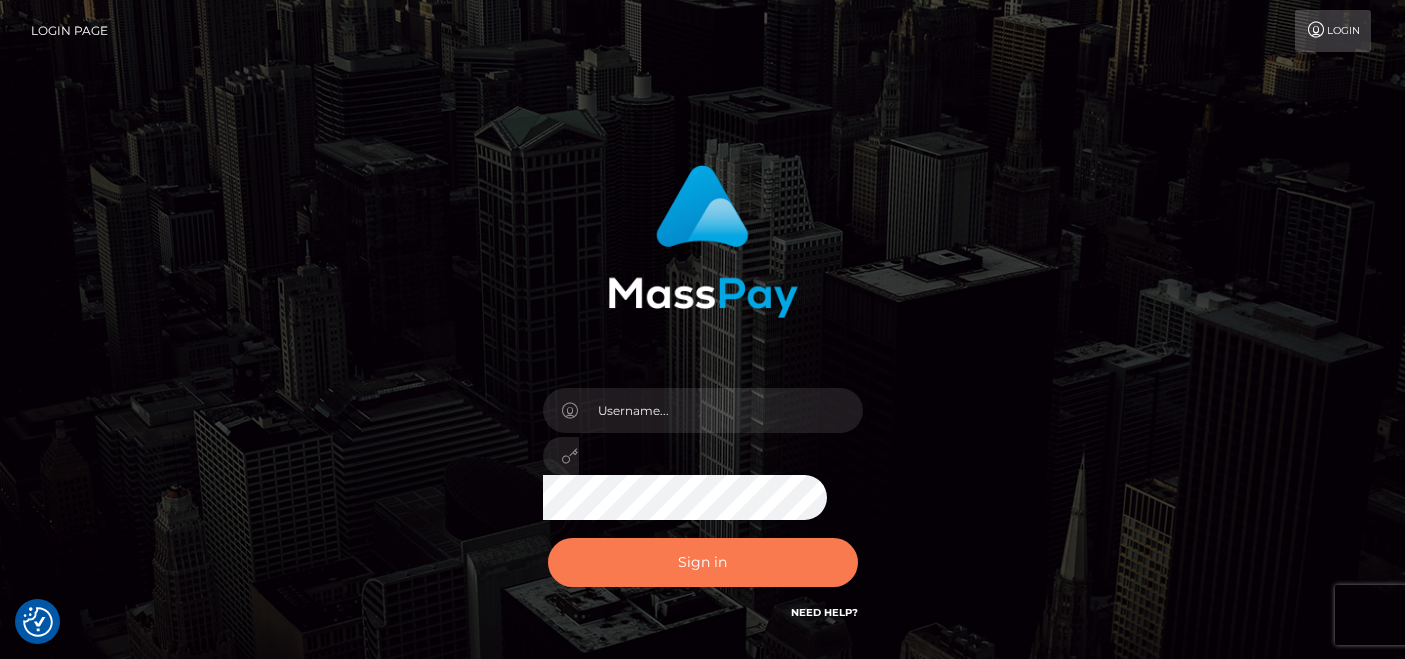 scroll, scrollTop: 0, scrollLeft: 0, axis: both 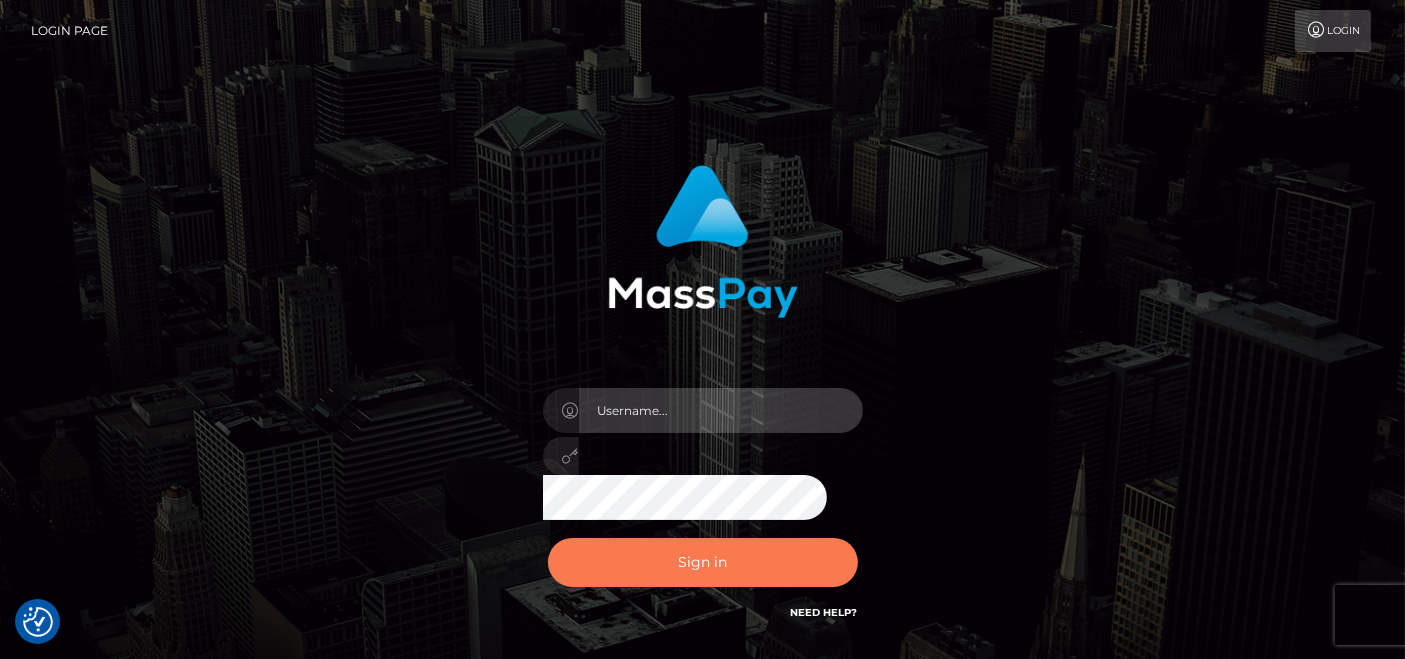 type on "pk.es" 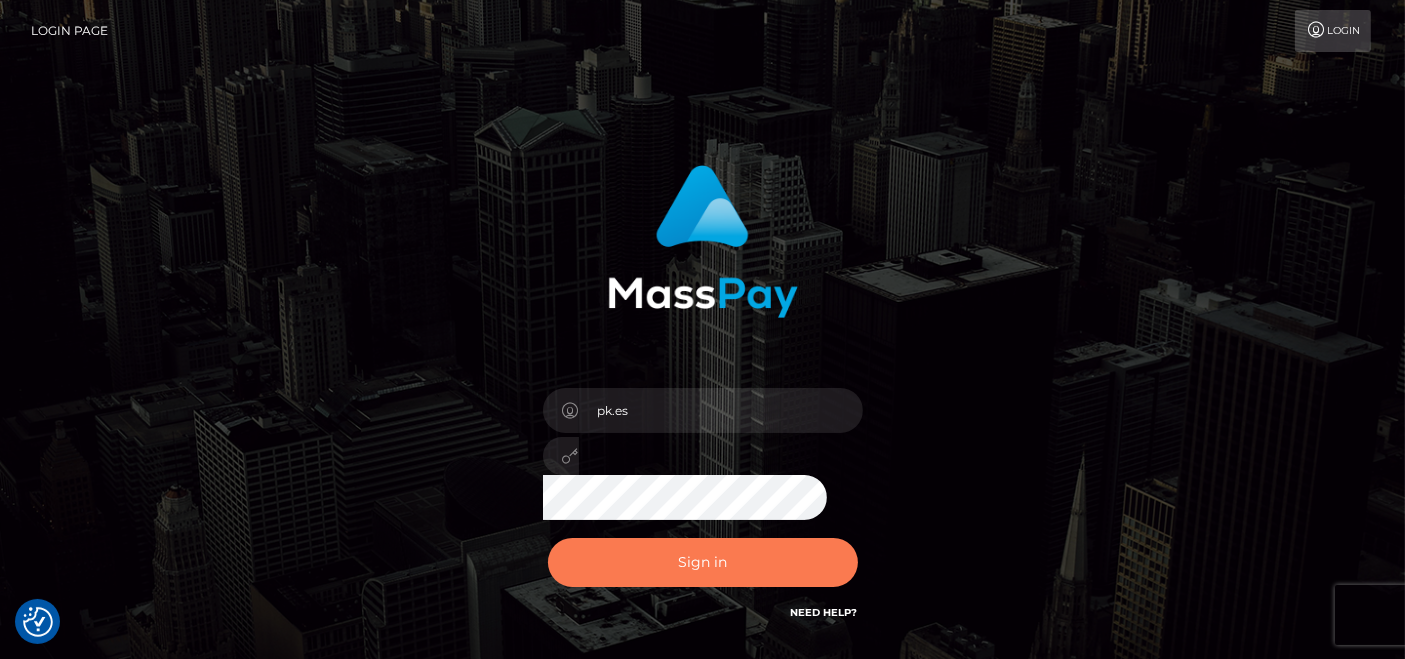 click on "Sign in" at bounding box center [703, 562] 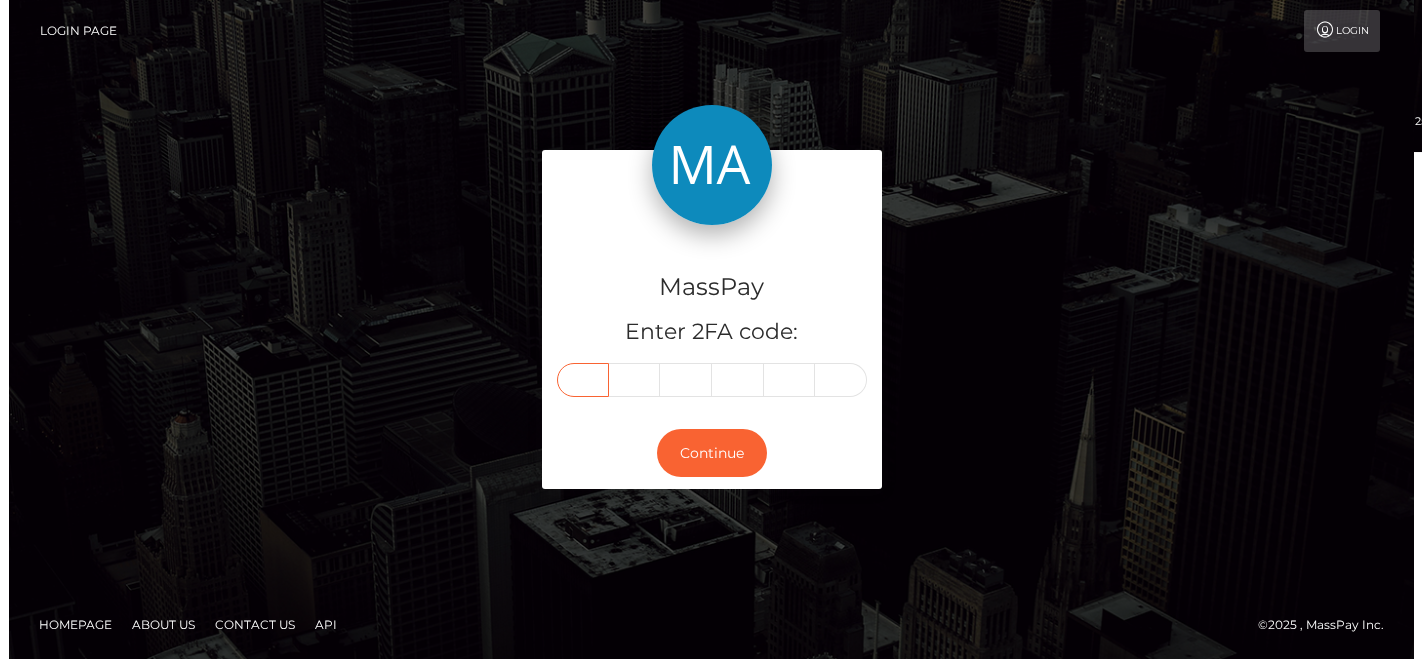 scroll, scrollTop: 0, scrollLeft: 0, axis: both 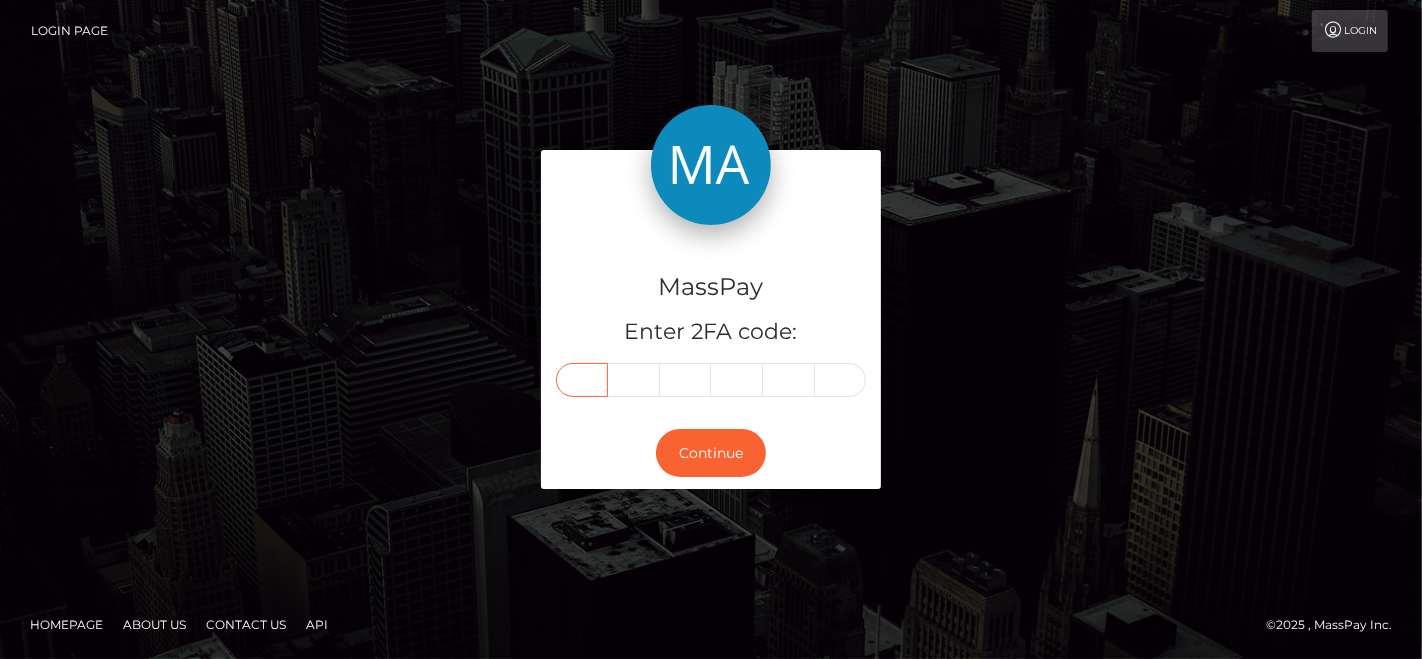 click at bounding box center [582, 380] 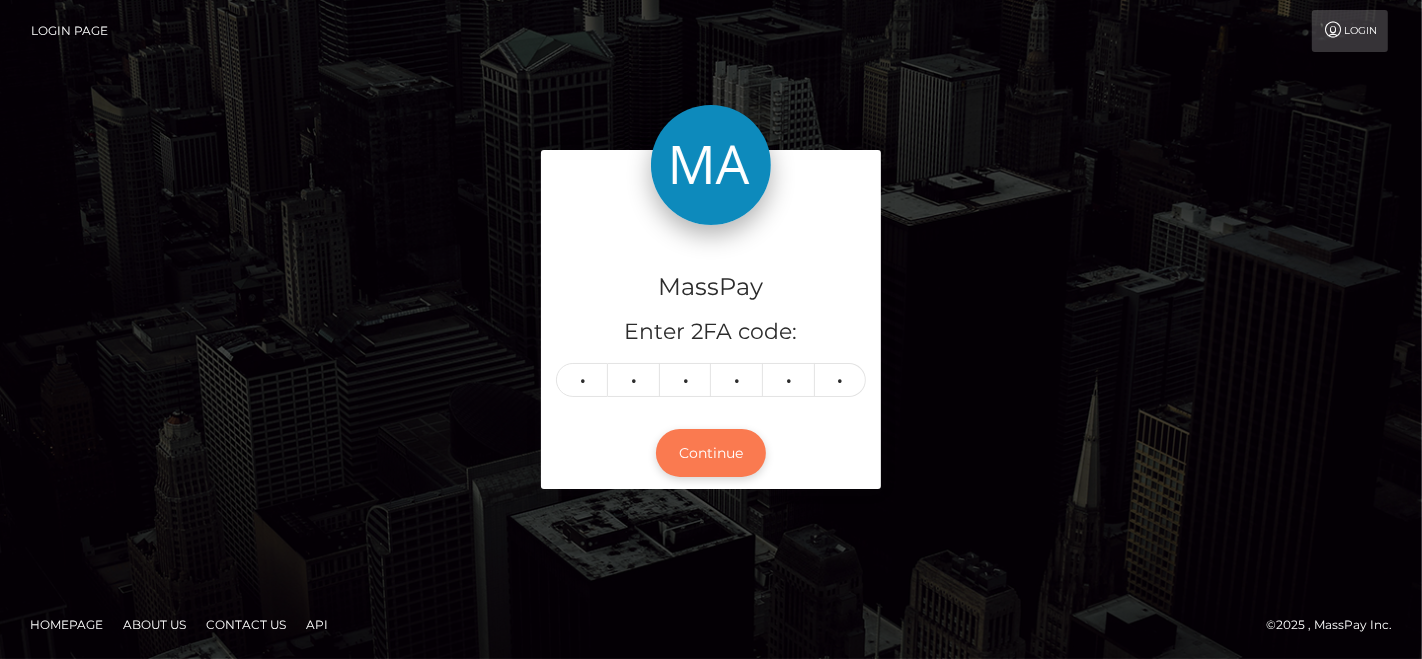 click on "Continue" at bounding box center [711, 453] 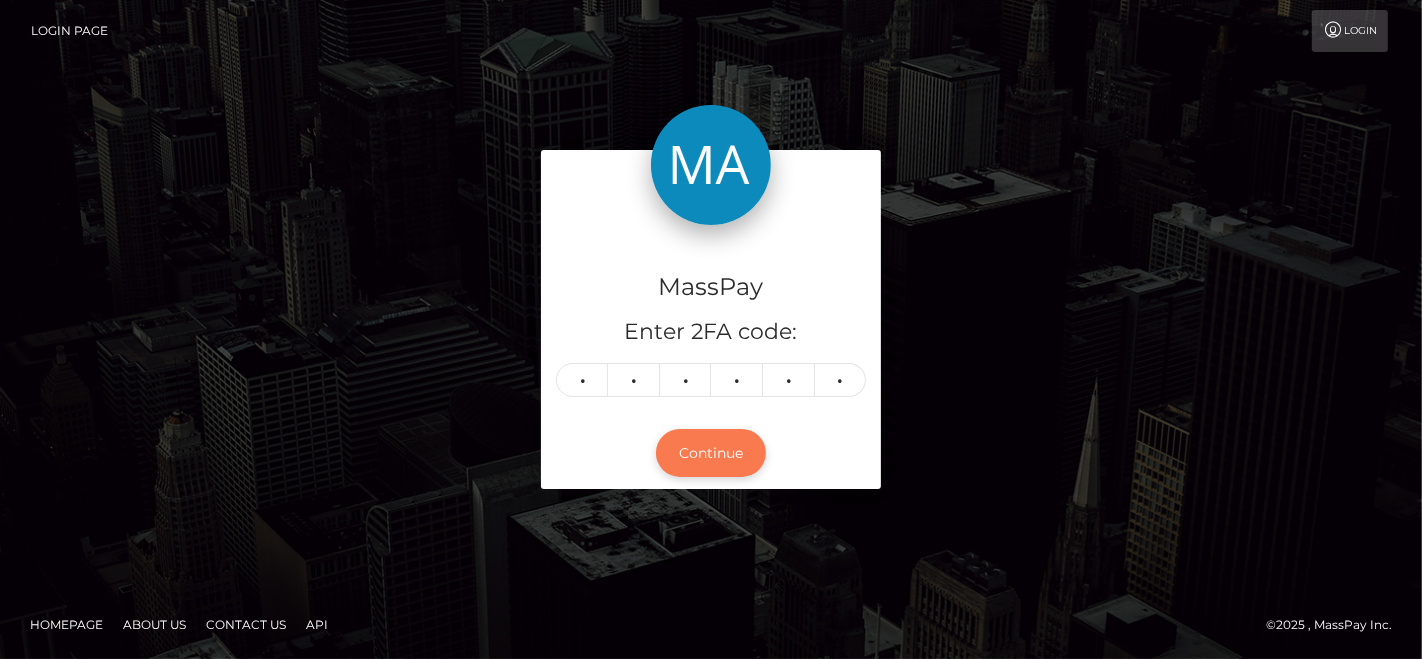 click on "Continue" at bounding box center (711, 453) 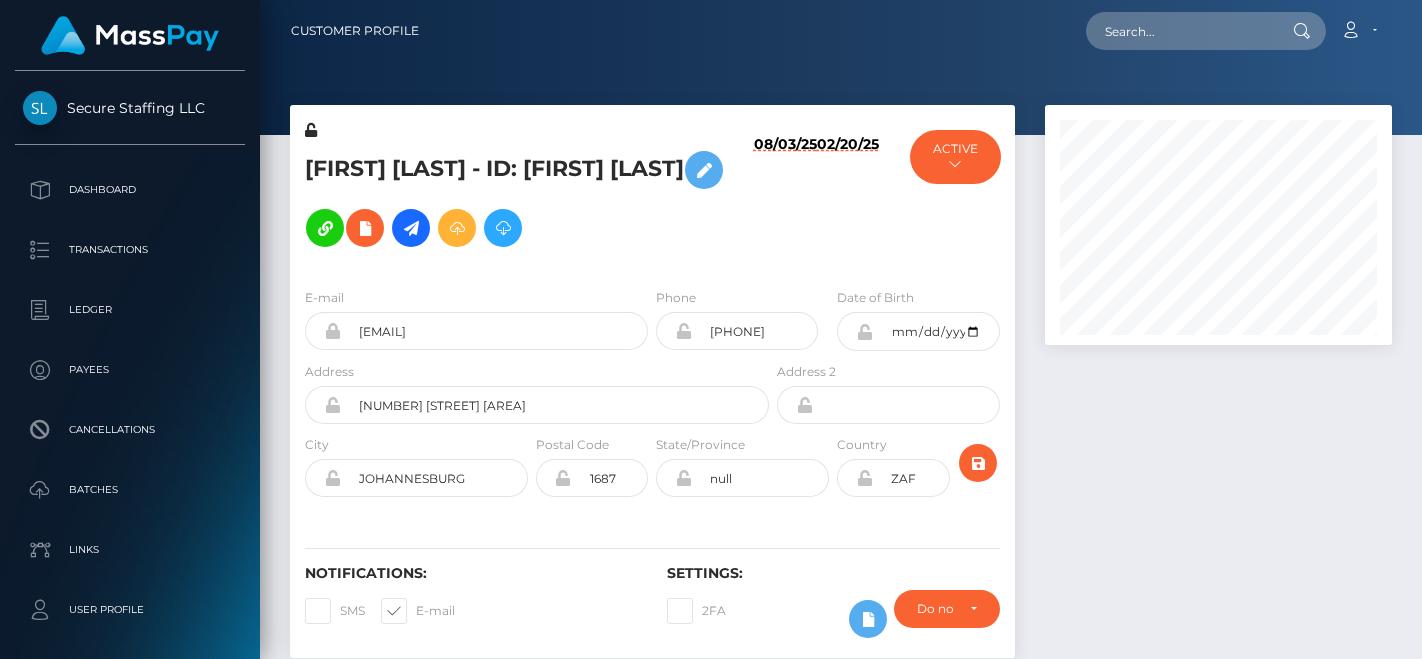 scroll, scrollTop: 0, scrollLeft: 0, axis: both 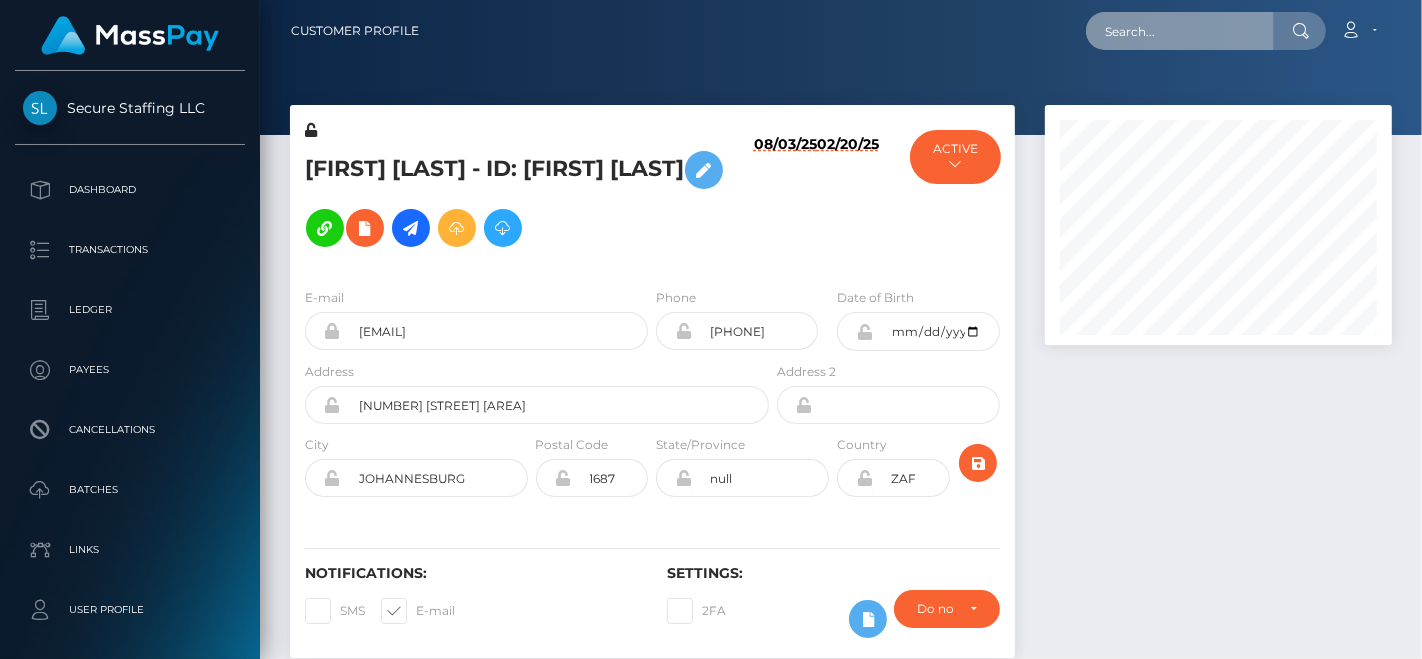 click at bounding box center [1180, 31] 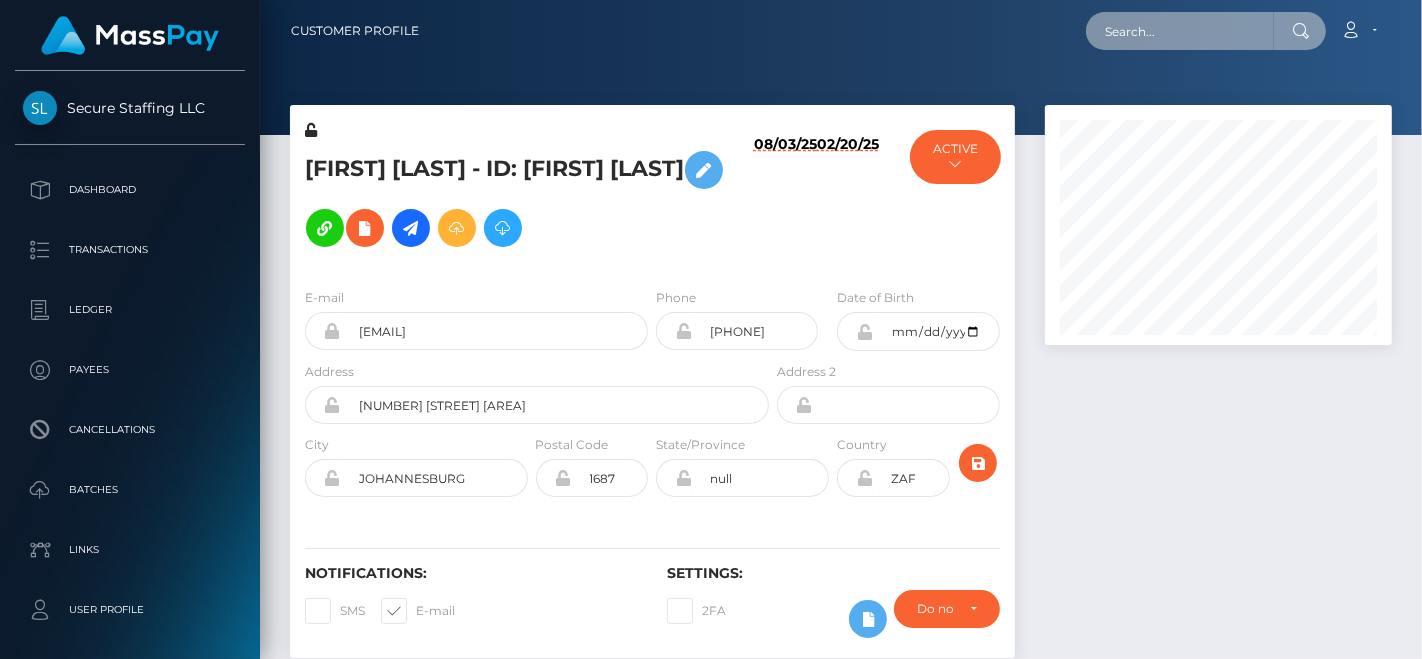 paste on "irangathenuwara98@gmail.com" 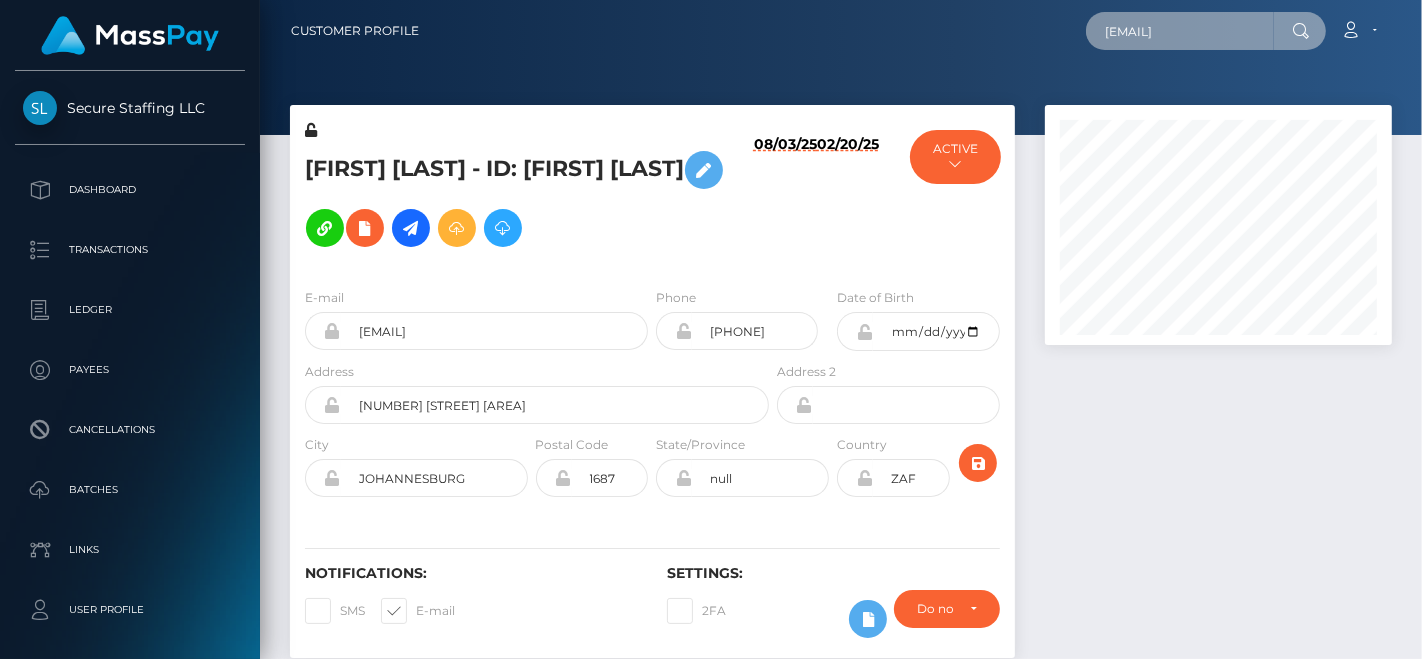 scroll, scrollTop: 0, scrollLeft: 42, axis: horizontal 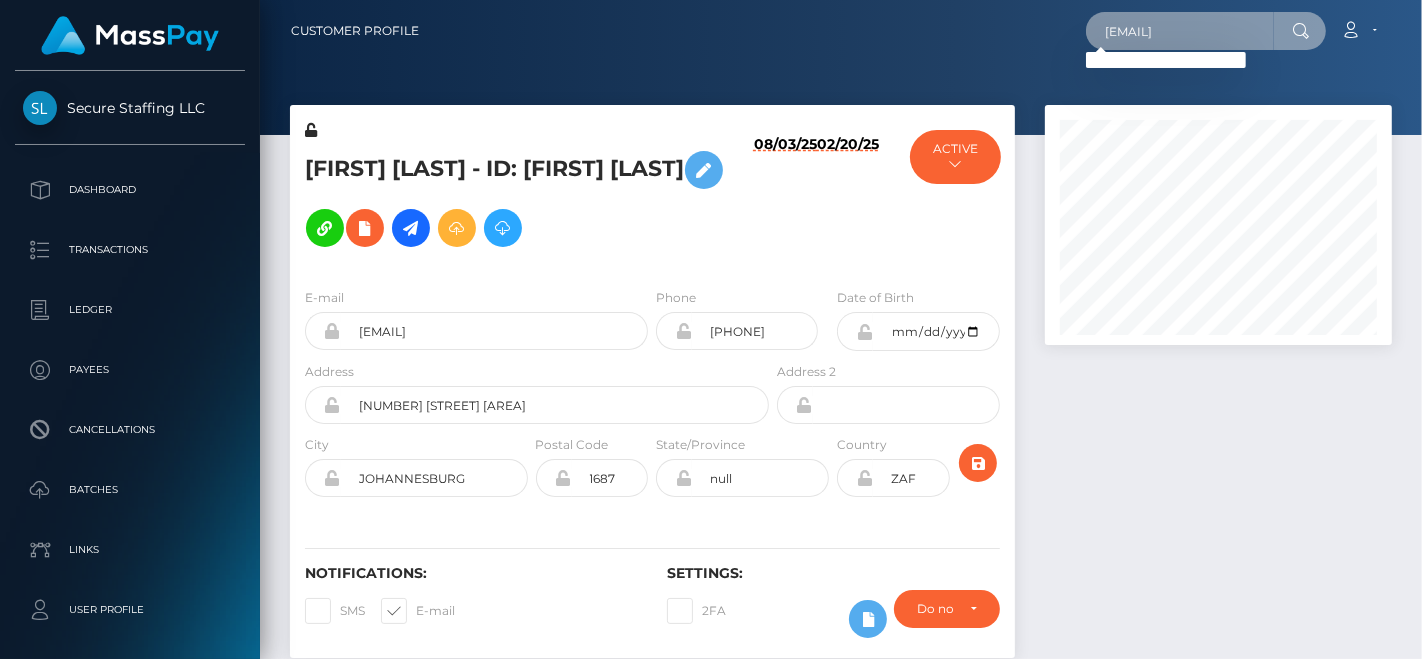 type on "irangathenuwara98@gmail.com" 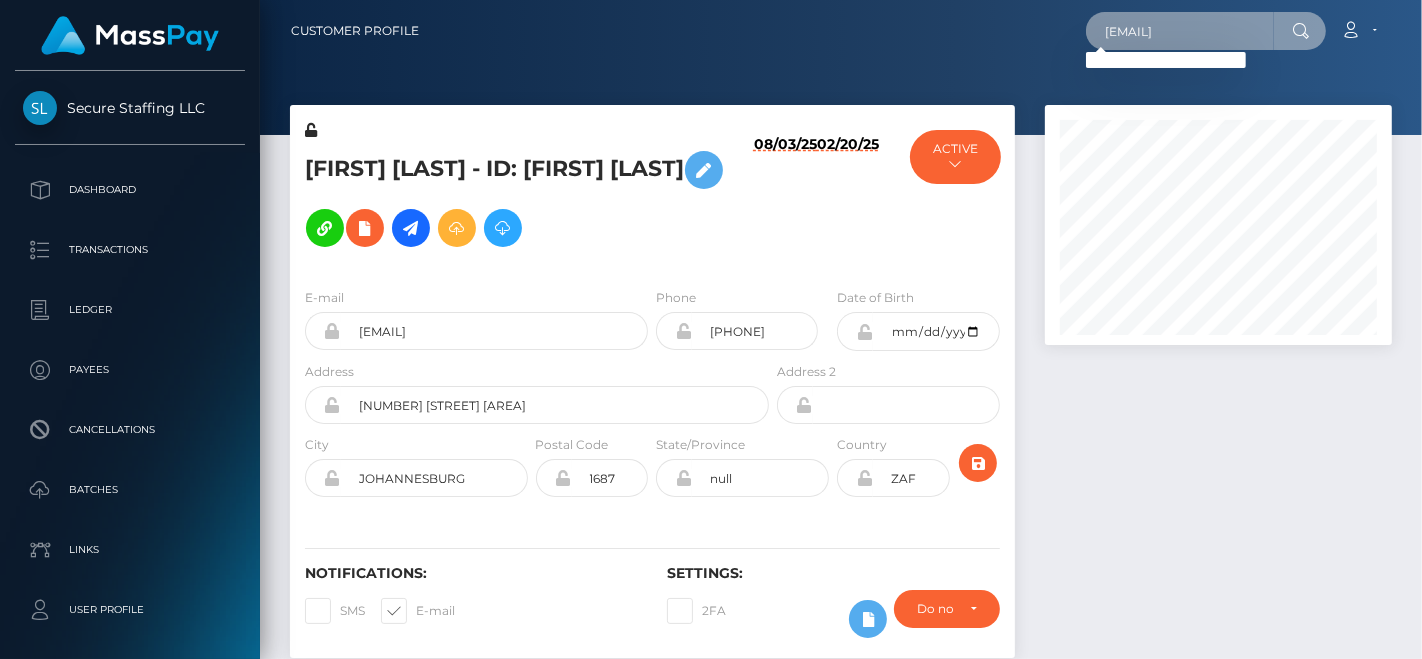 scroll, scrollTop: 0, scrollLeft: 0, axis: both 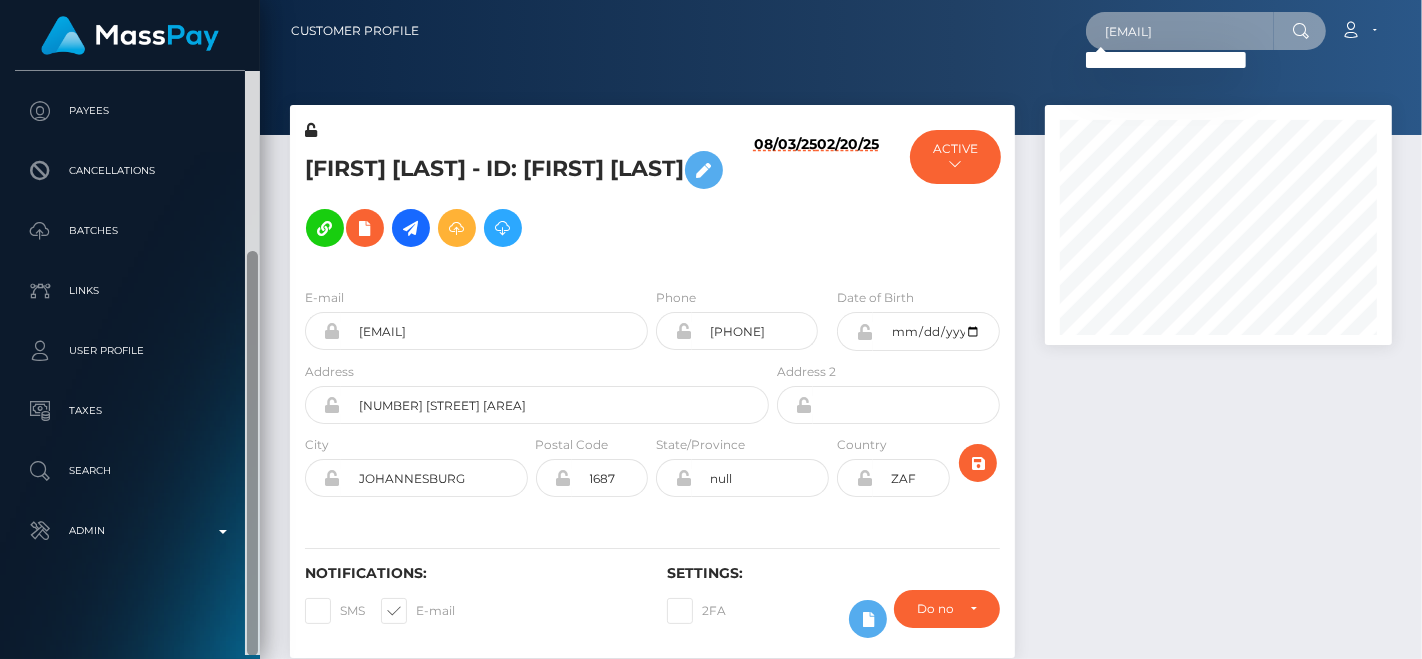 drag, startPoint x: 253, startPoint y: 349, endPoint x: 202, endPoint y: 608, distance: 263.97348 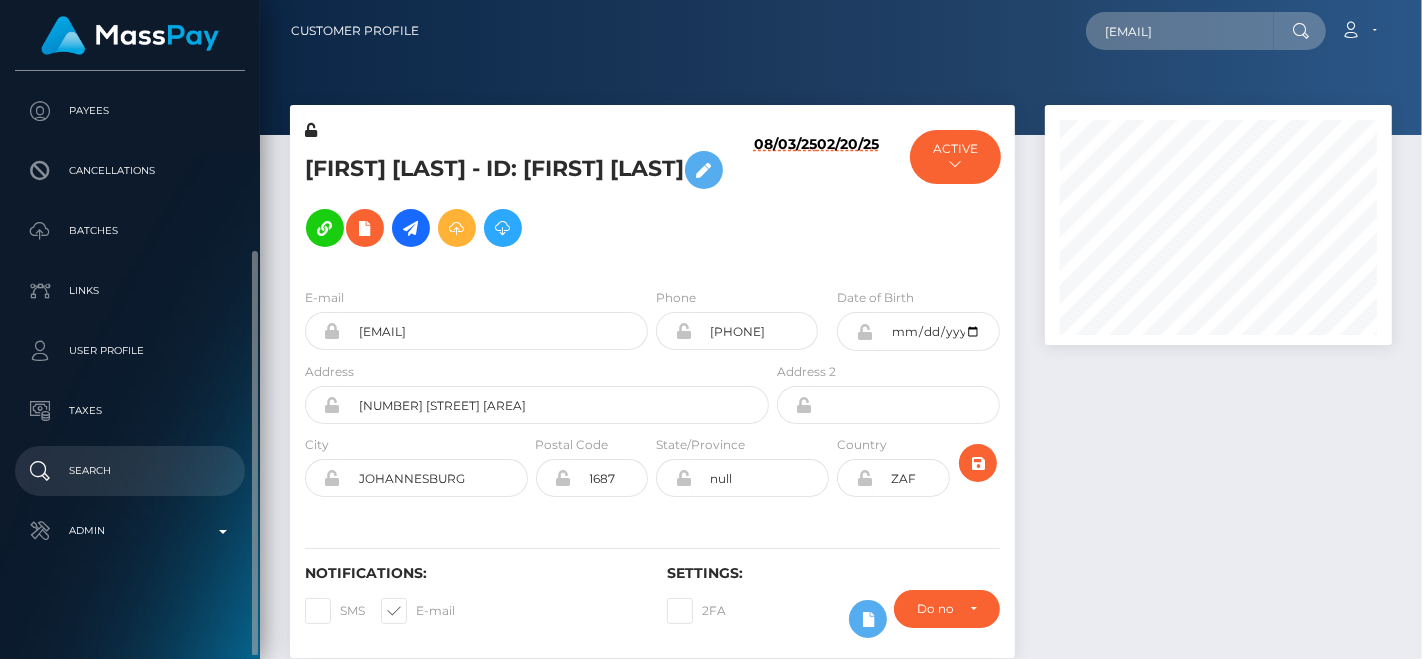 click on "Search" at bounding box center [130, 471] 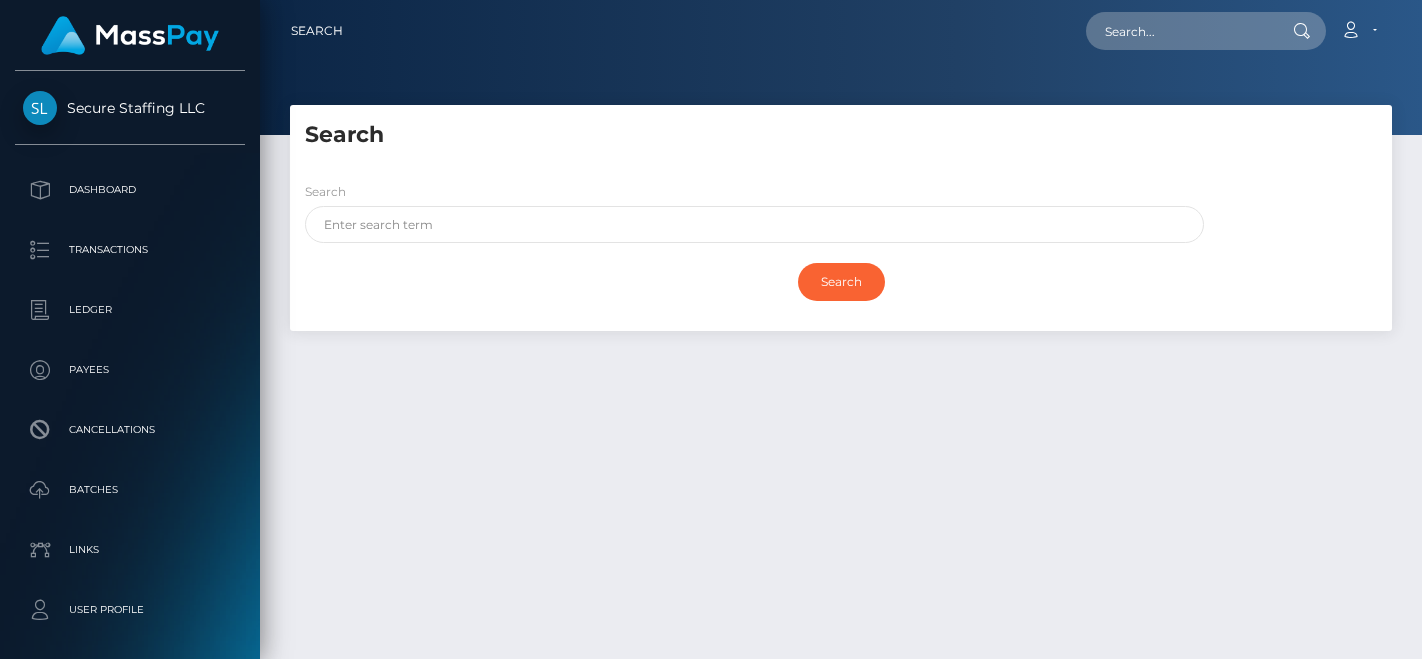 scroll, scrollTop: 0, scrollLeft: 0, axis: both 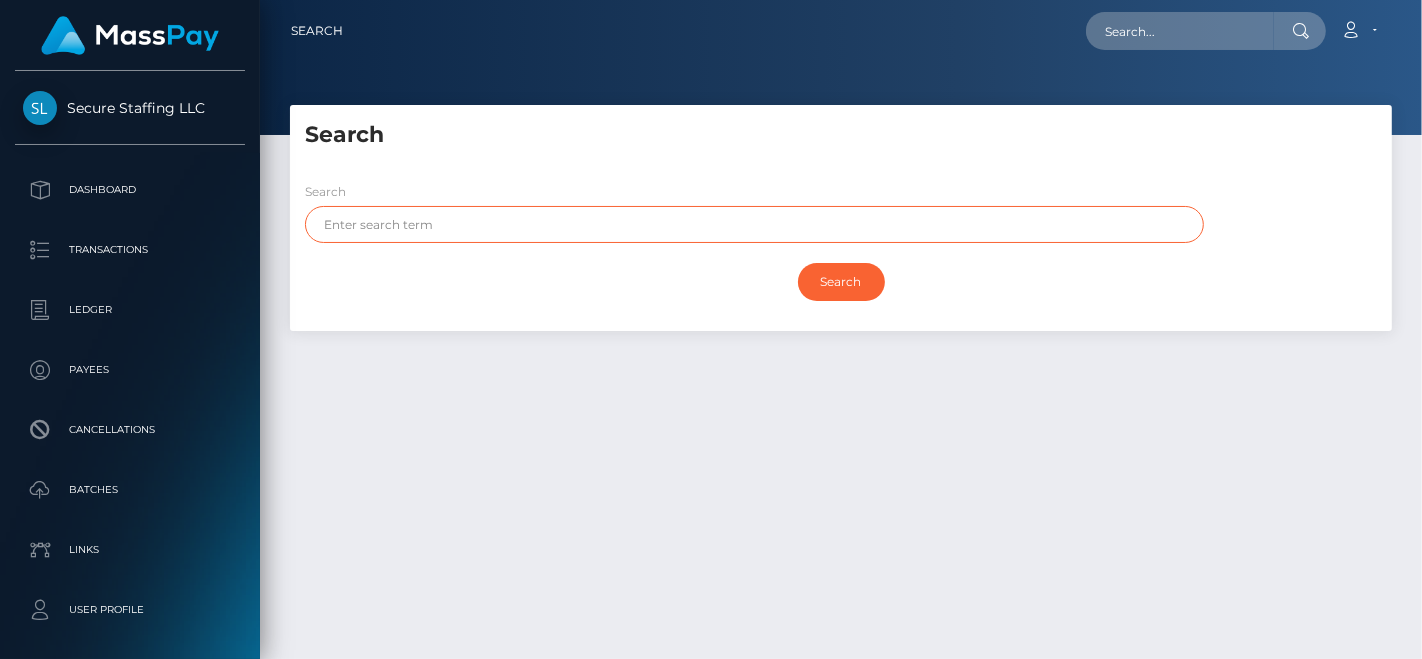 click at bounding box center [754, 224] 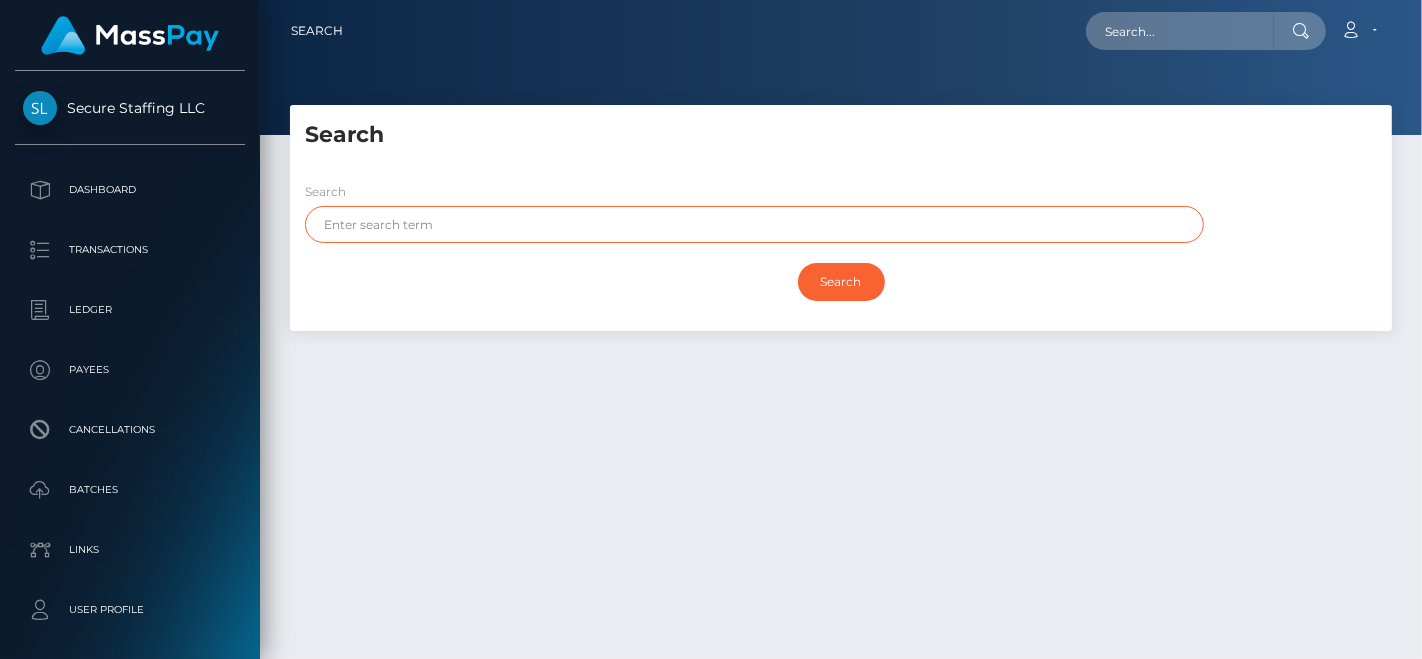 paste on "[FIRST]" 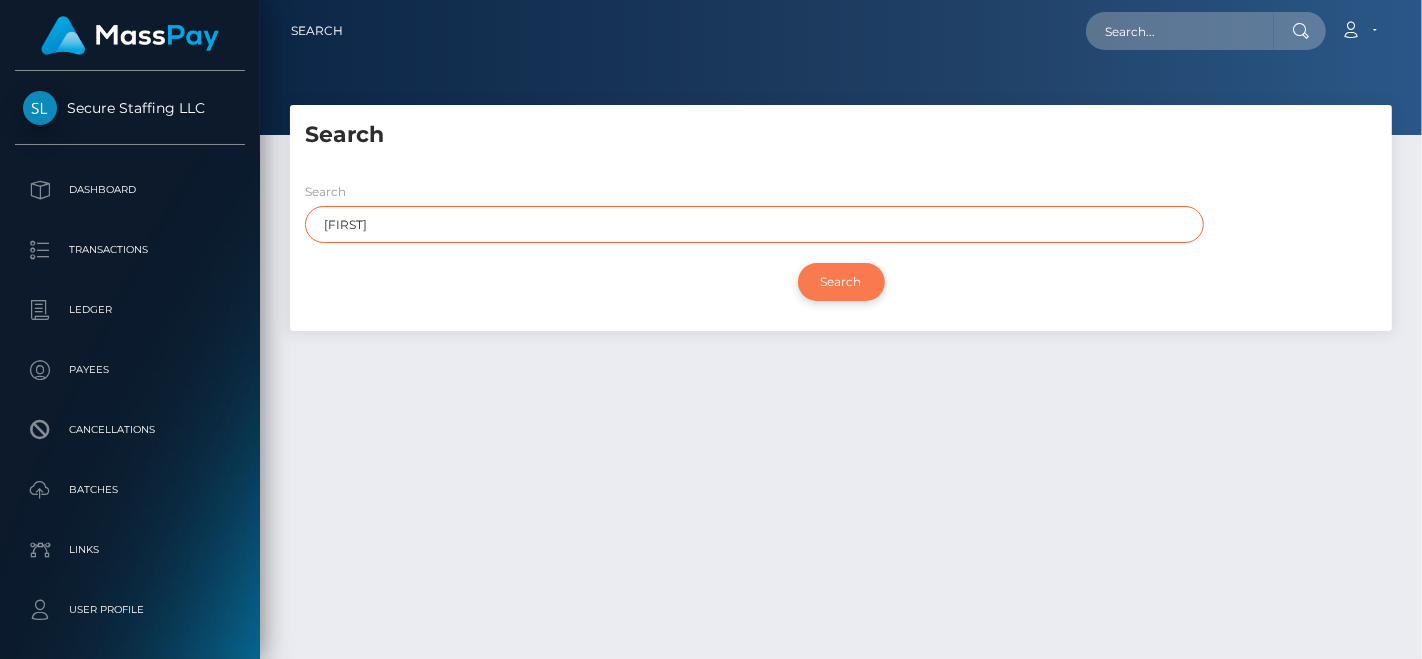 type on "[FIRST]" 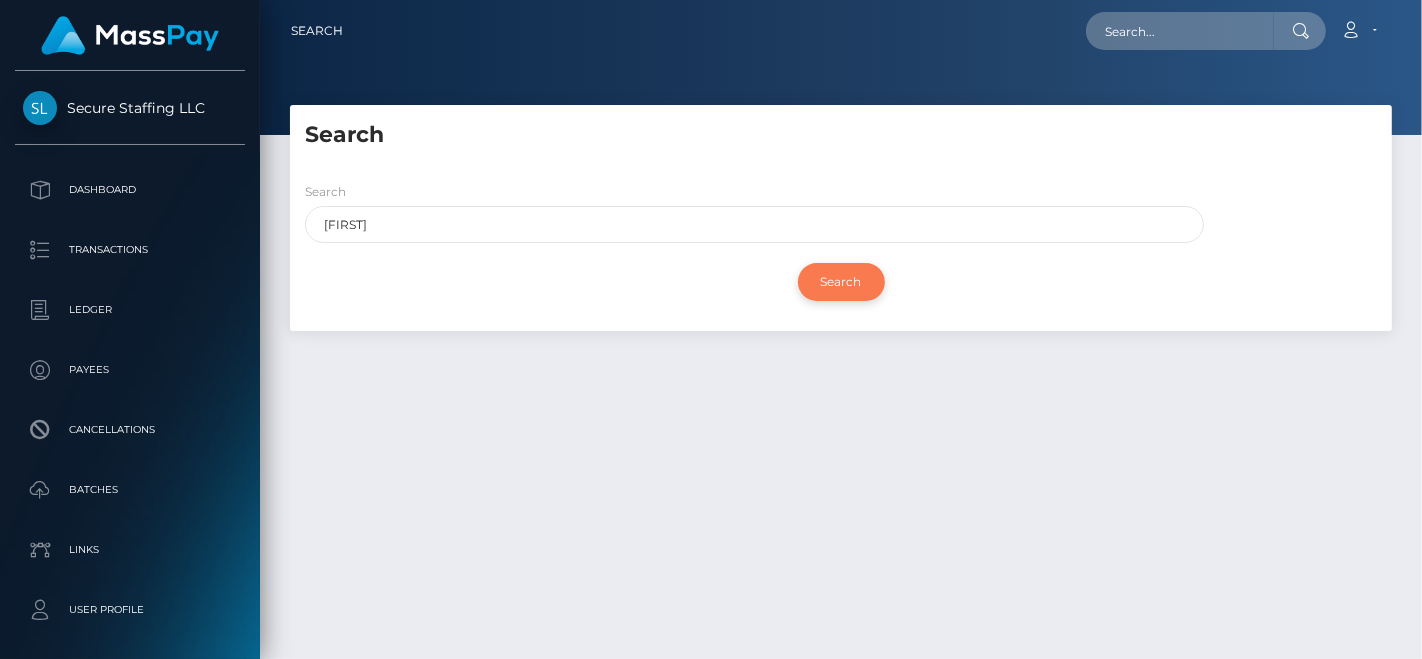 click on "Search" at bounding box center [841, 282] 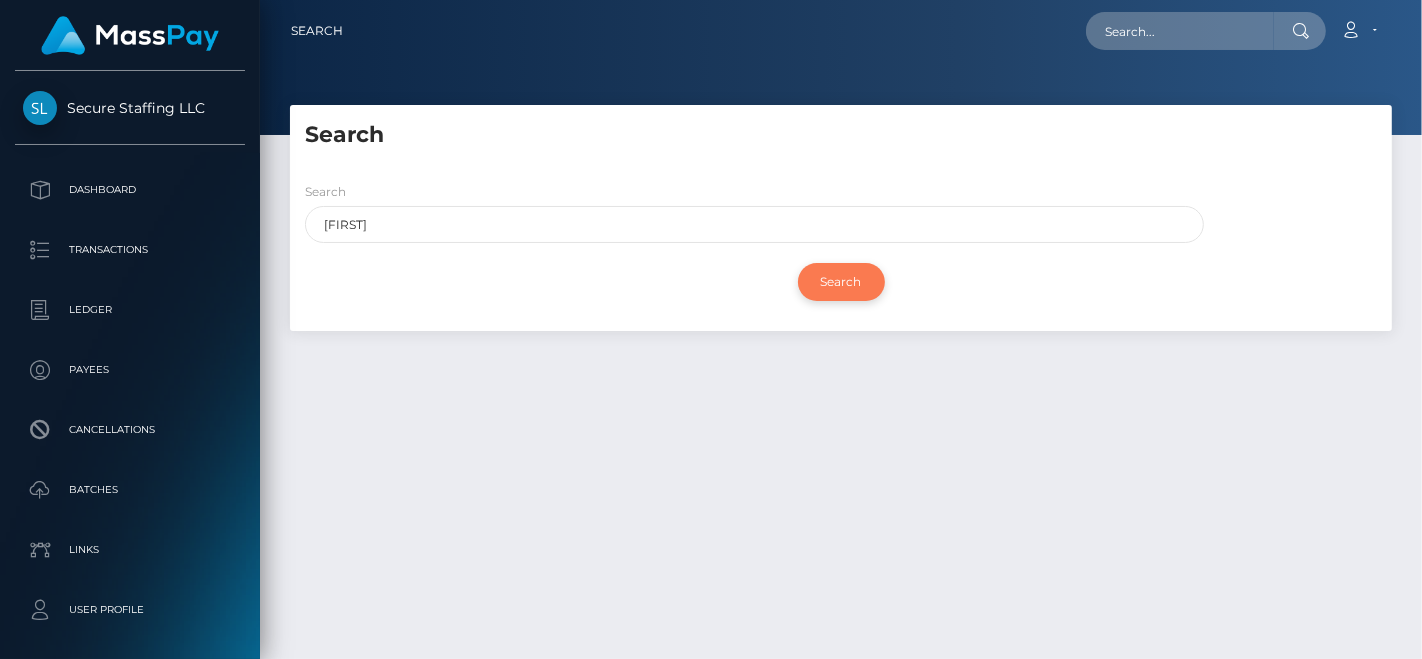 click on "Search" at bounding box center (841, 282) 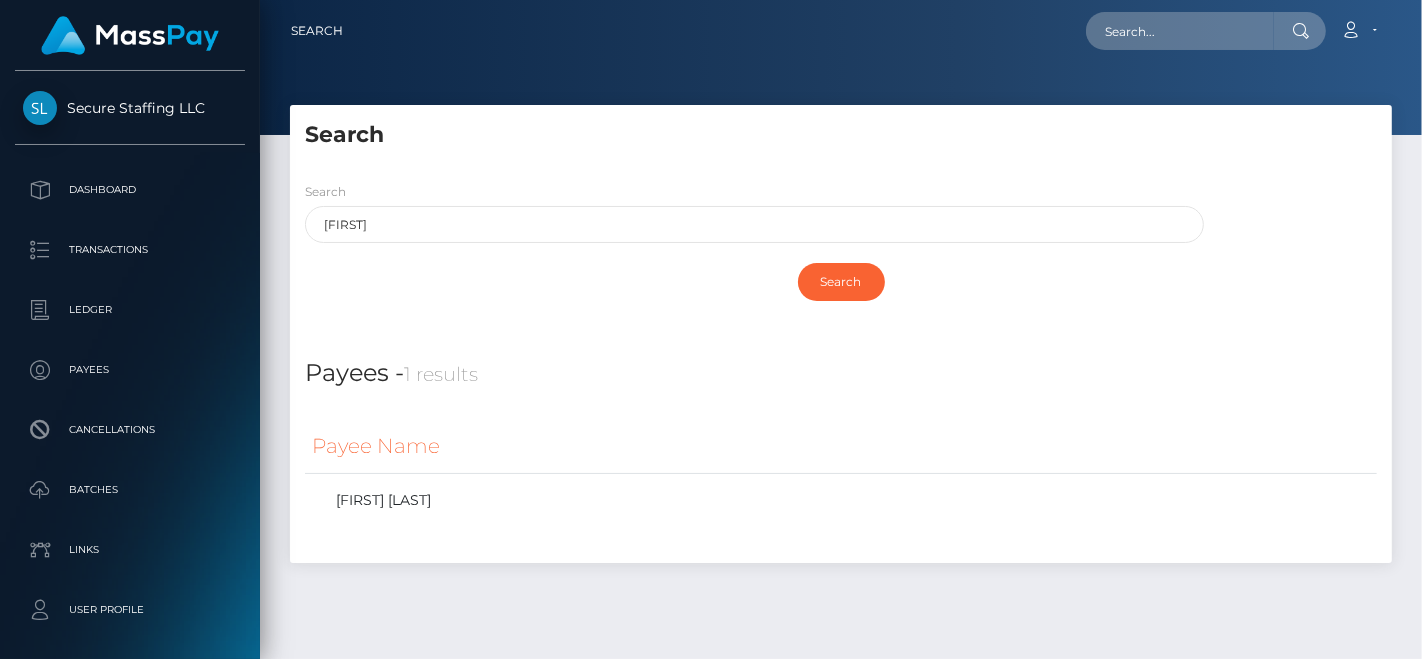 click on "Search
[FIRST]" at bounding box center (754, 212) 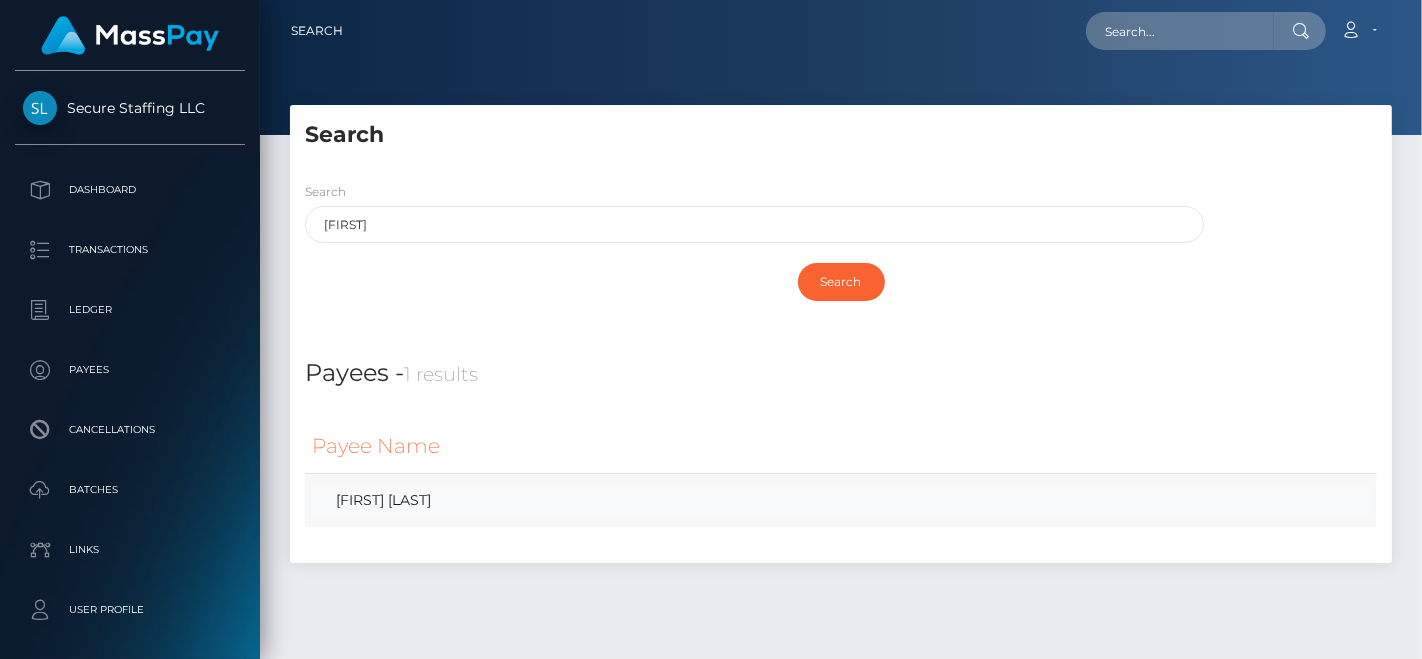 click on "[FIRST] [LAST]" at bounding box center [841, 500] 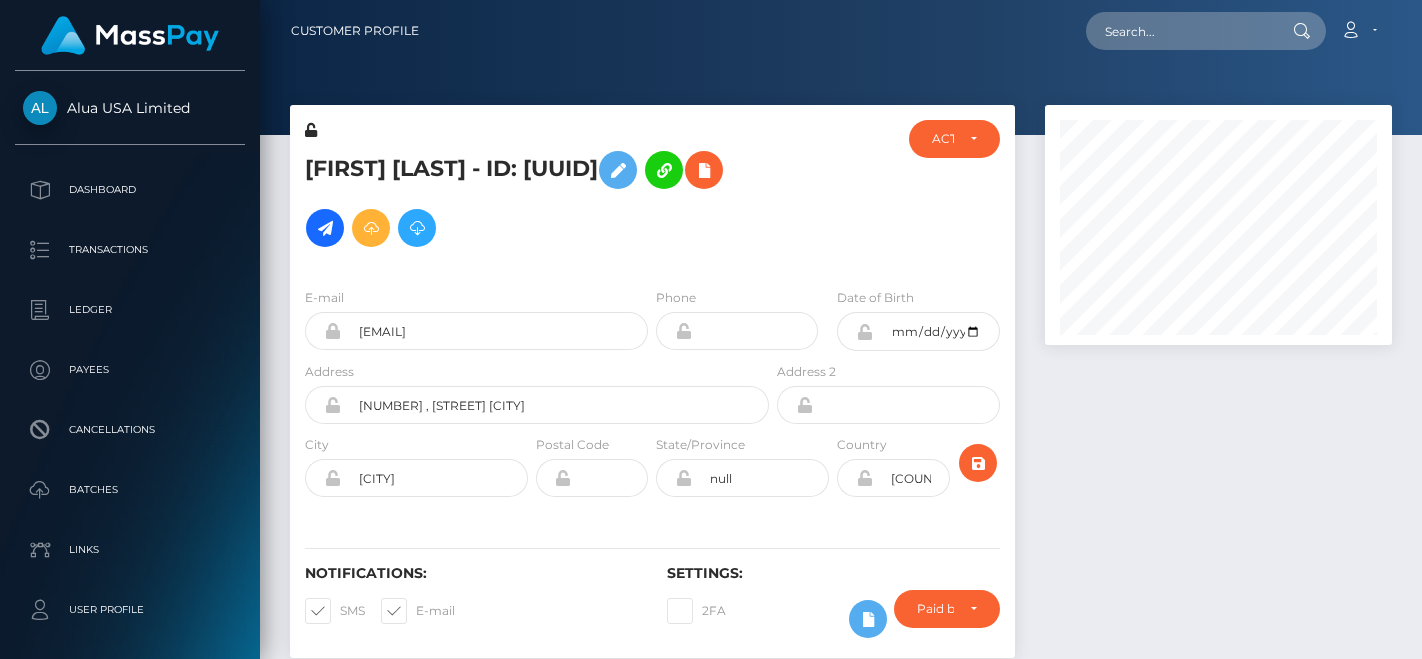 scroll, scrollTop: 0, scrollLeft: 0, axis: both 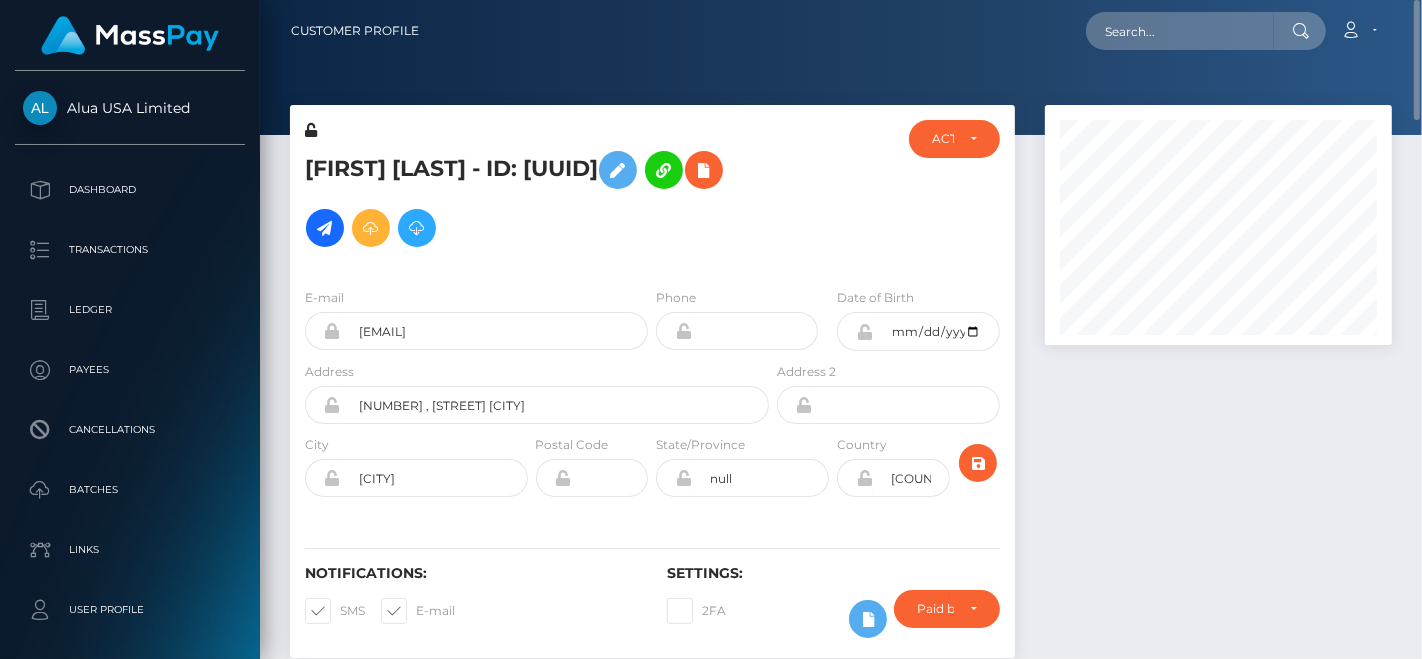 click at bounding box center (1218, 391) 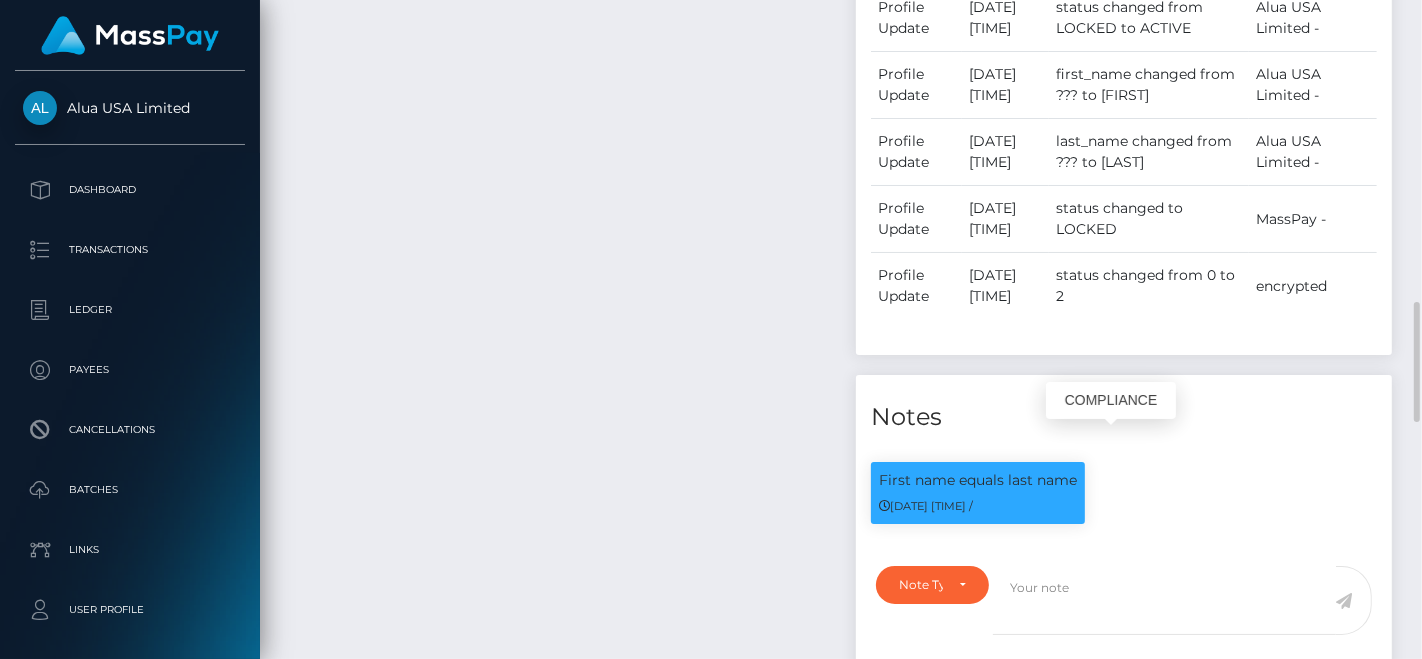 scroll, scrollTop: 1308, scrollLeft: 0, axis: vertical 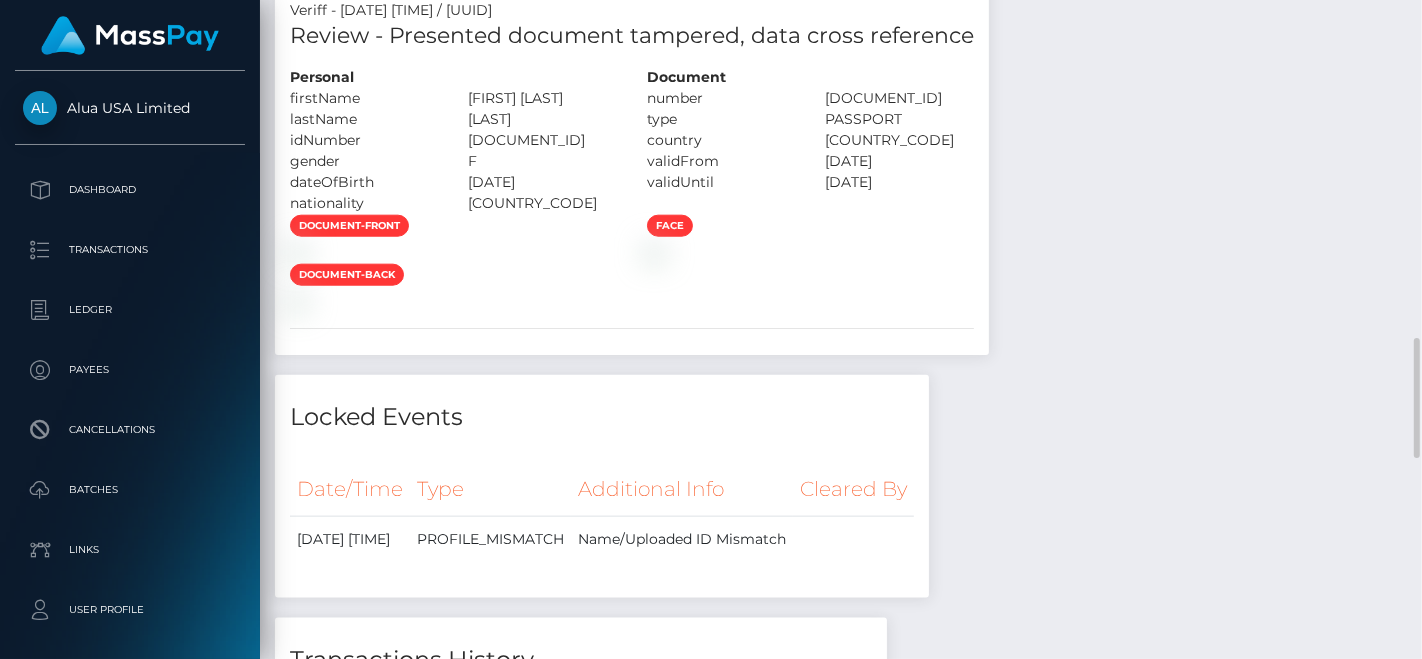 click on "F" at bounding box center [543, 161] 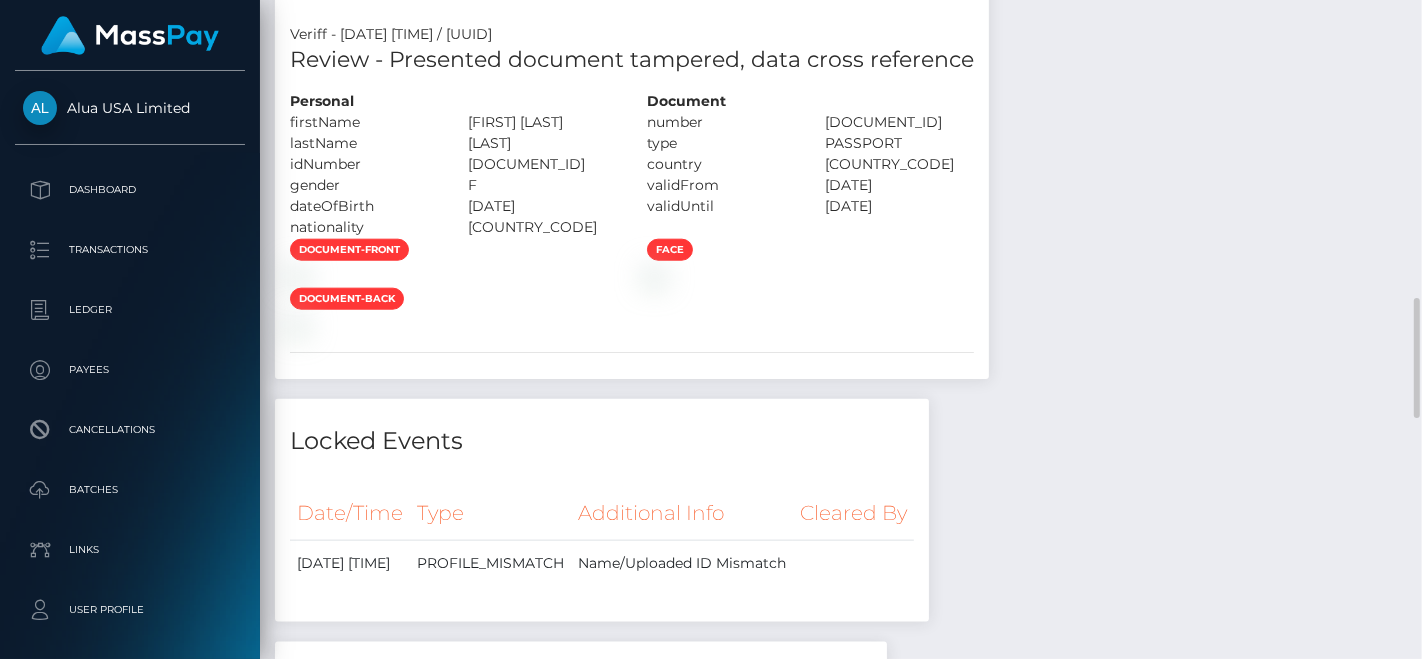 scroll, scrollTop: 1800, scrollLeft: 0, axis: vertical 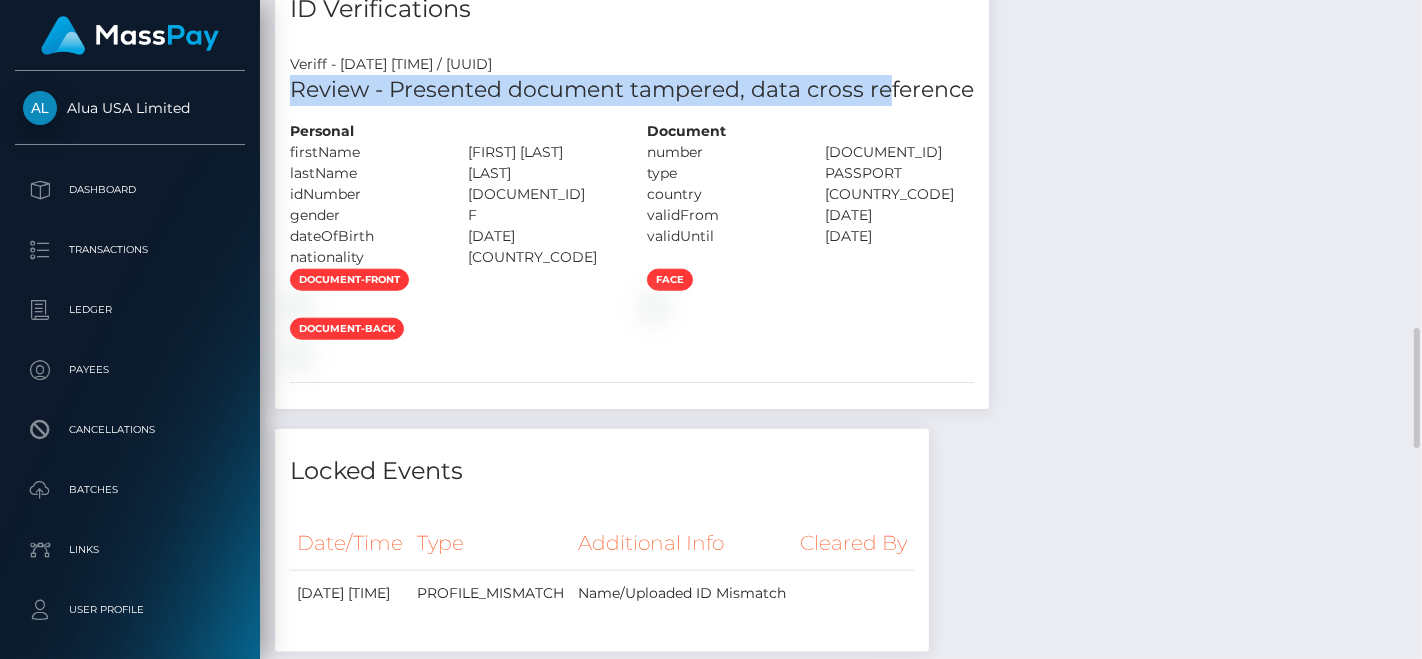 drag, startPoint x: 289, startPoint y: 105, endPoint x: 890, endPoint y: 112, distance: 601.0408 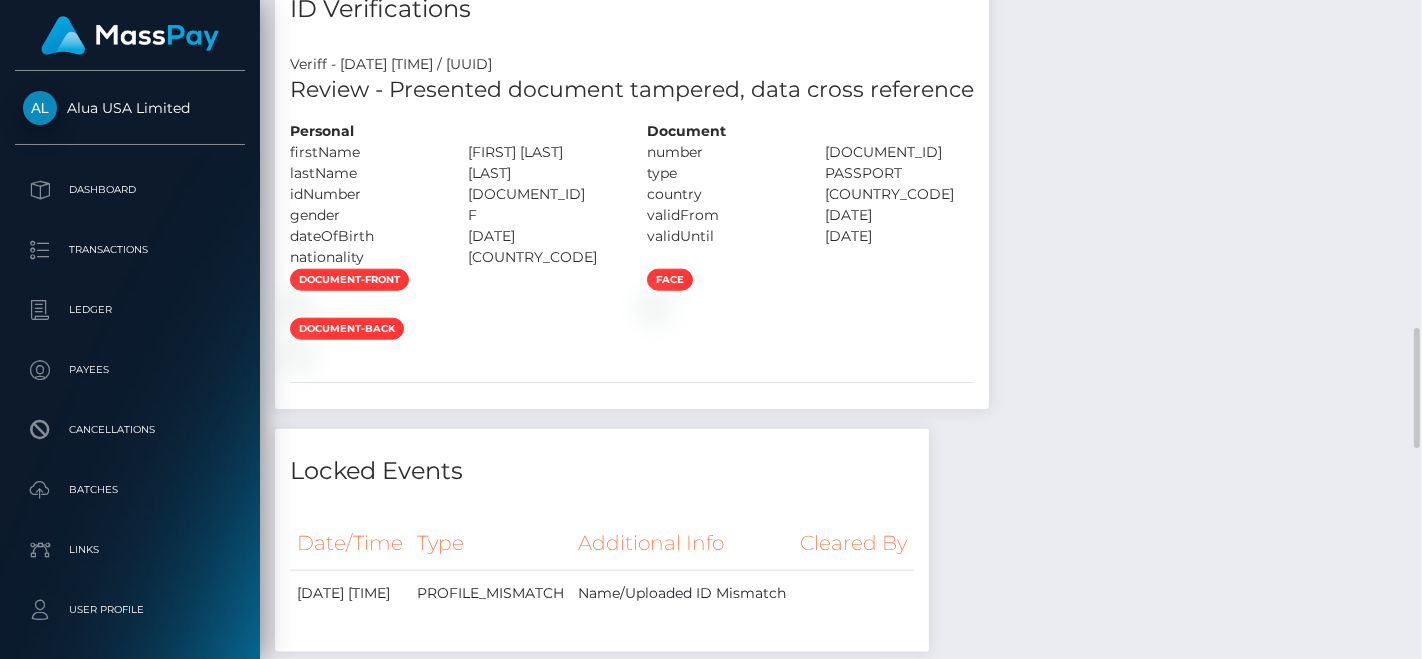click on "Review - Presented document tampered, data cross reference" at bounding box center (632, 90) 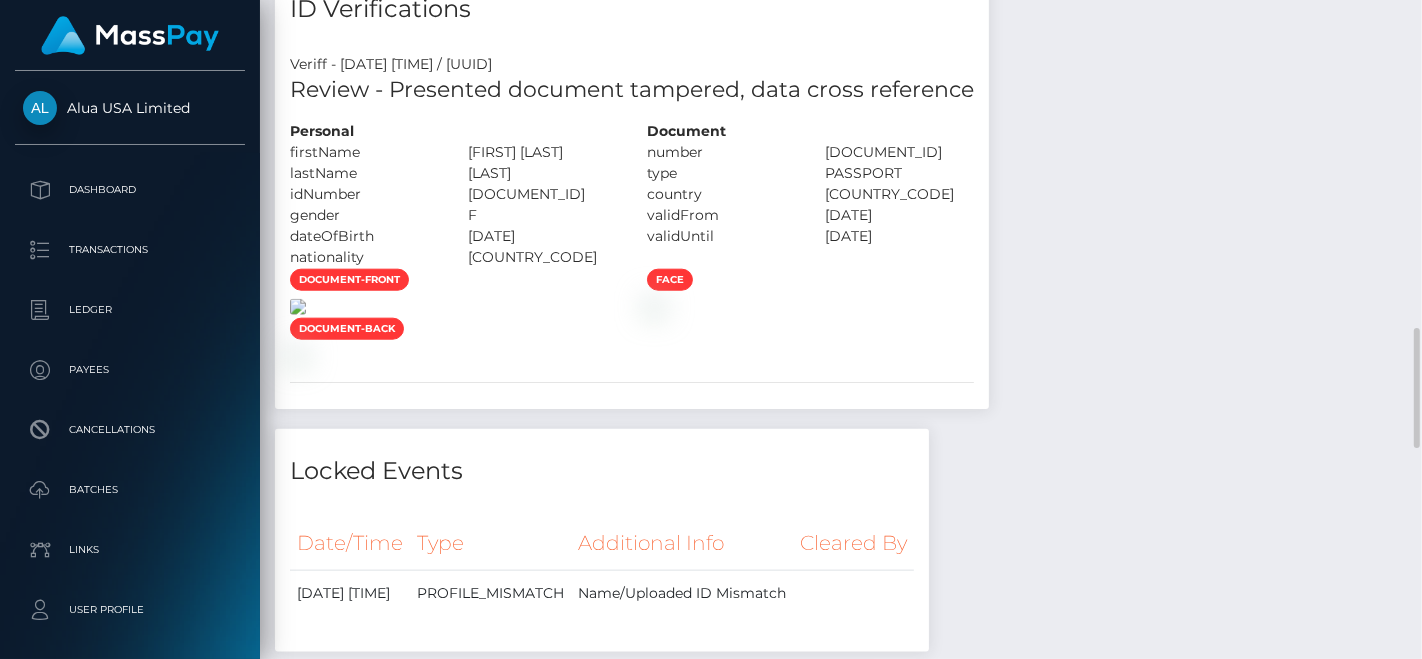 click at bounding box center [298, 307] 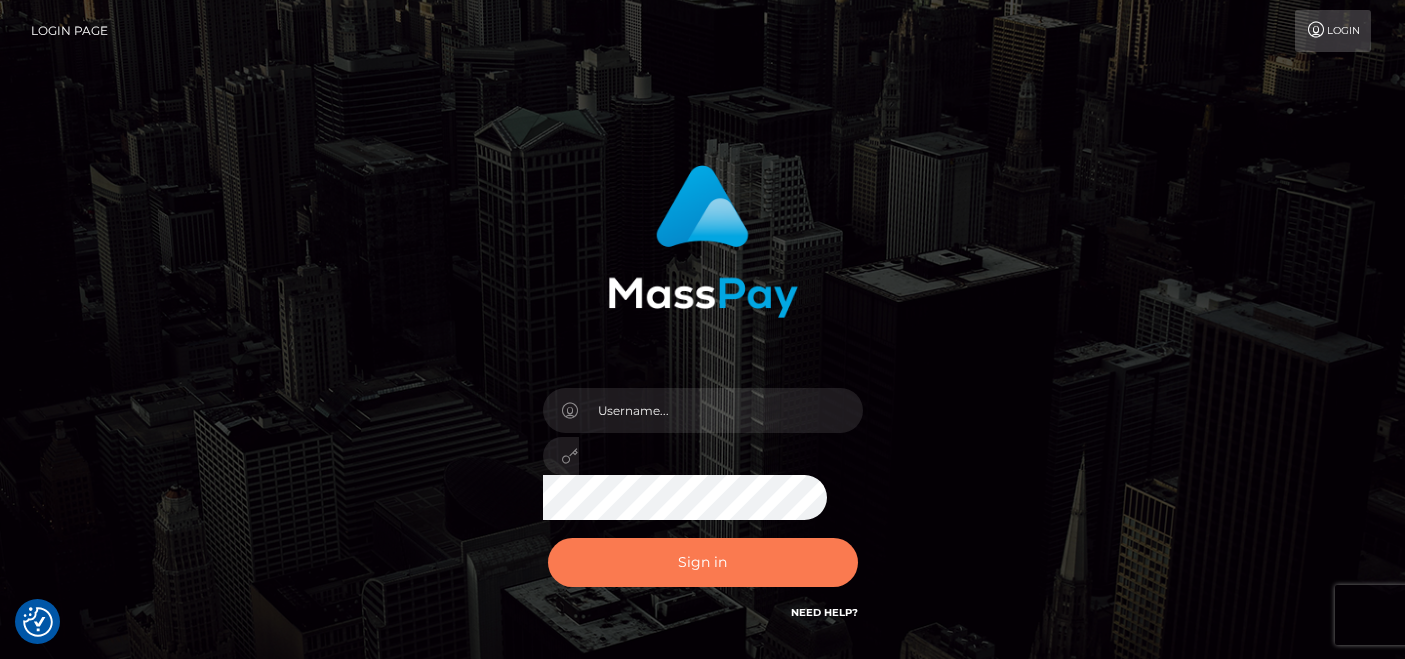scroll, scrollTop: 0, scrollLeft: 0, axis: both 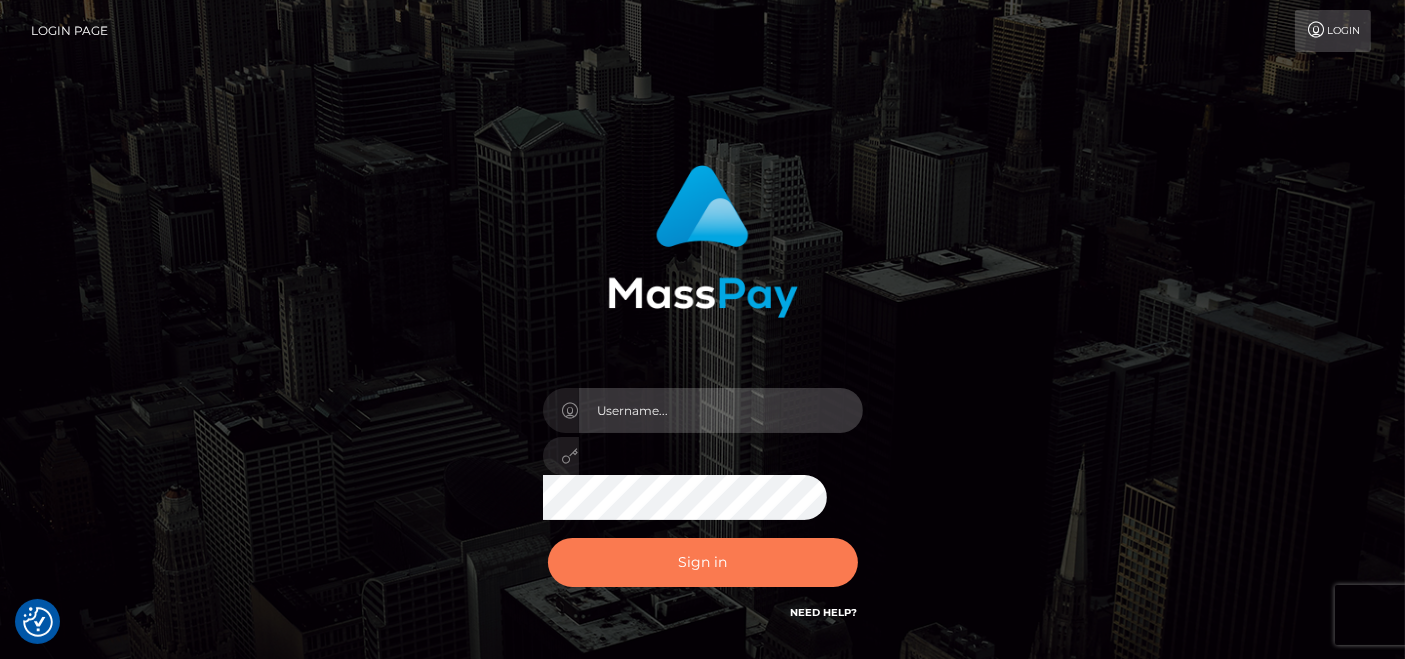 type on "pk.es" 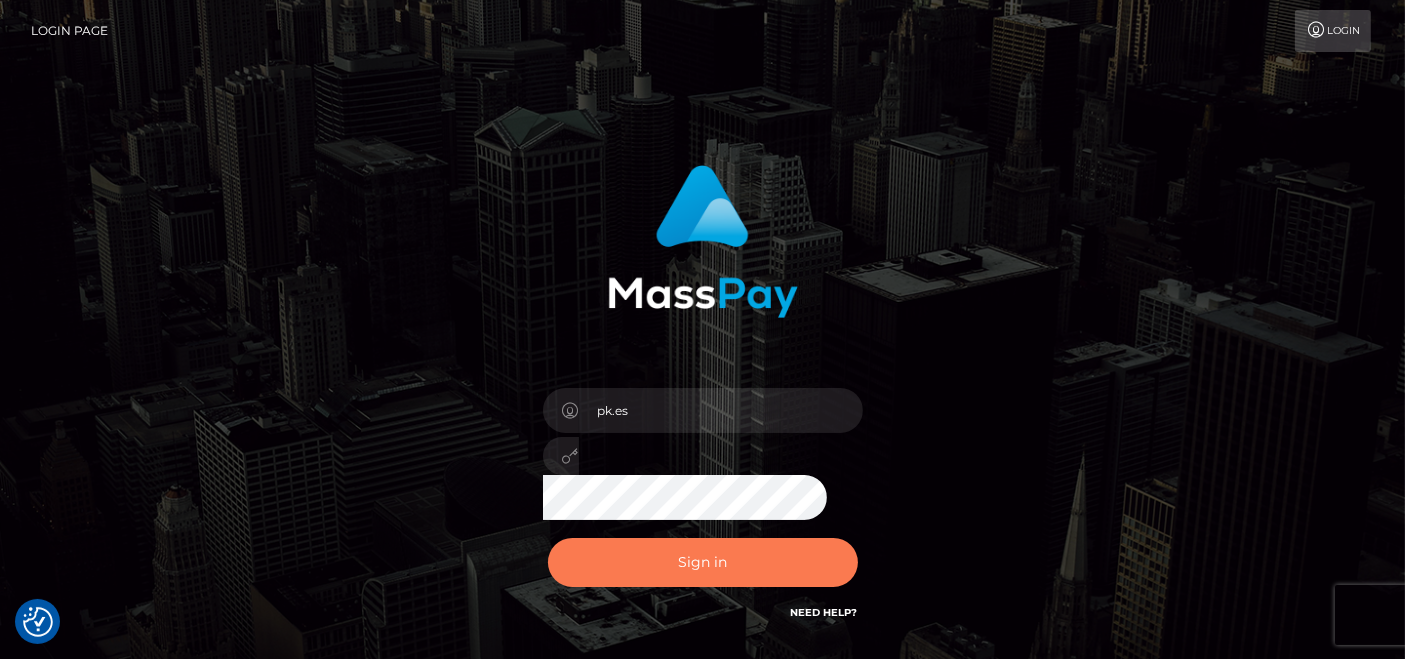 click on "Sign in" at bounding box center [703, 562] 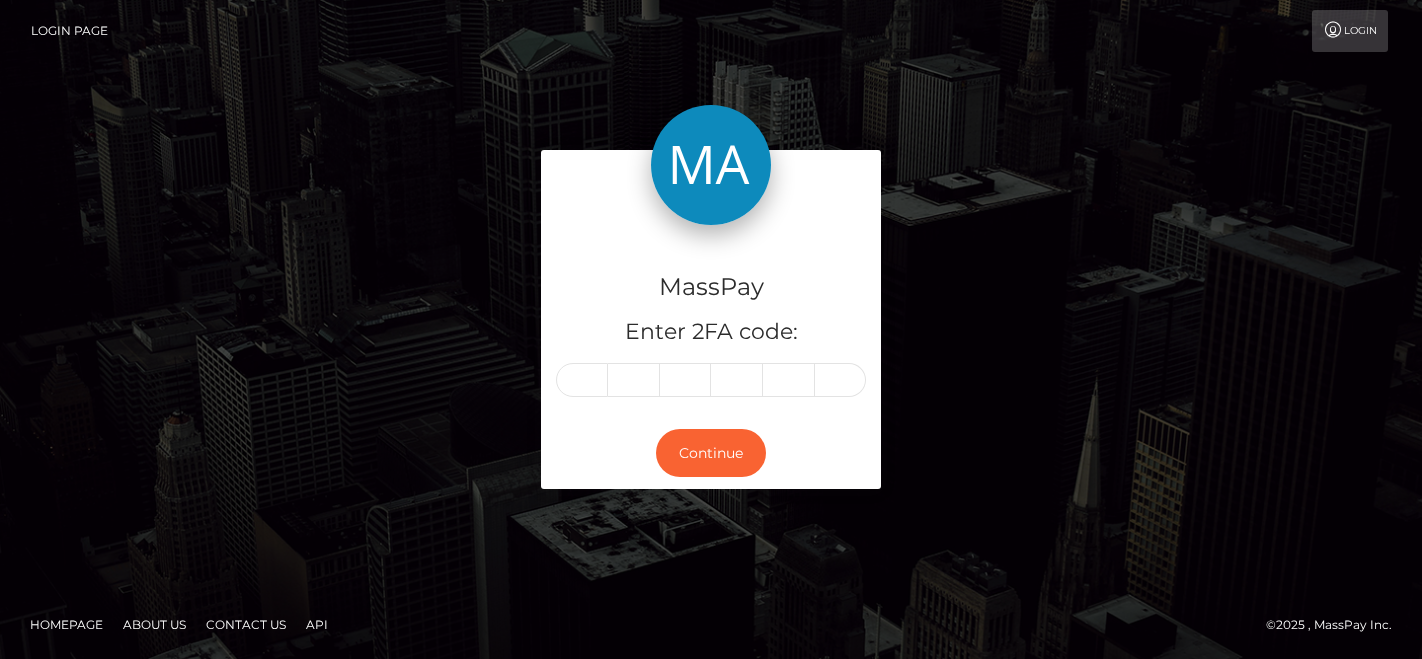 scroll, scrollTop: 0, scrollLeft: 0, axis: both 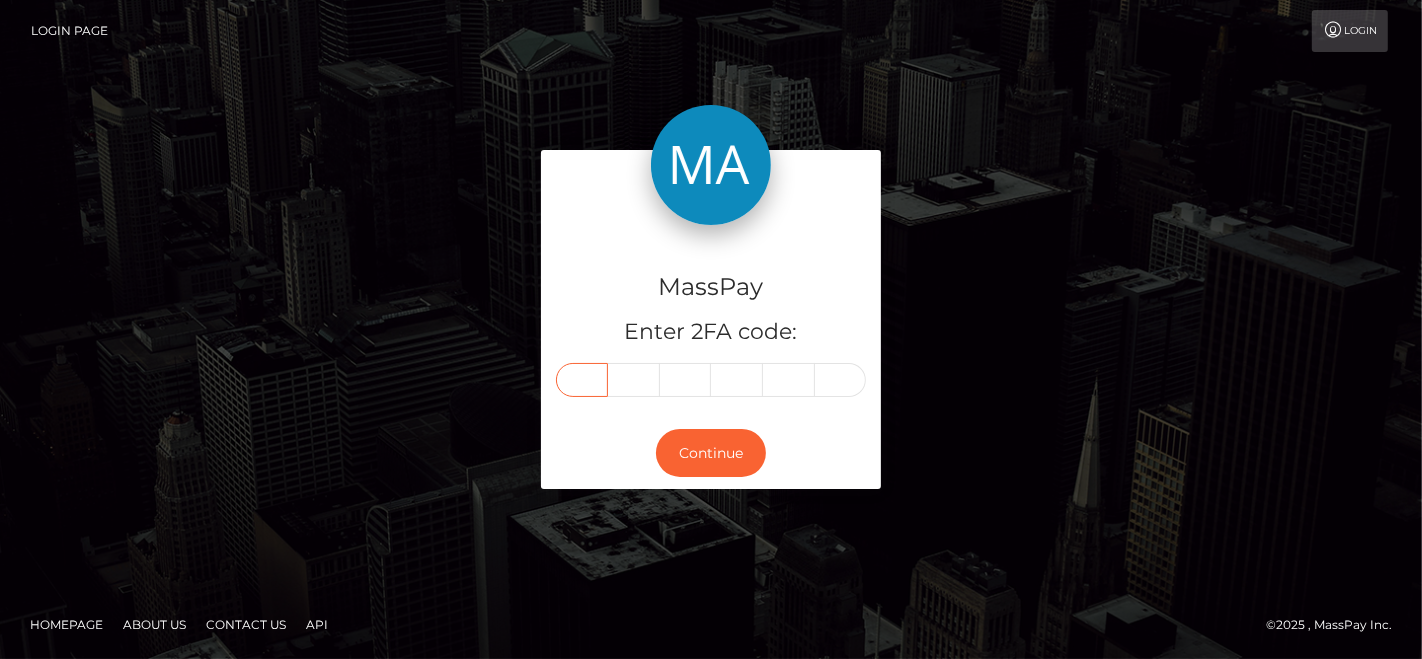 click at bounding box center (582, 380) 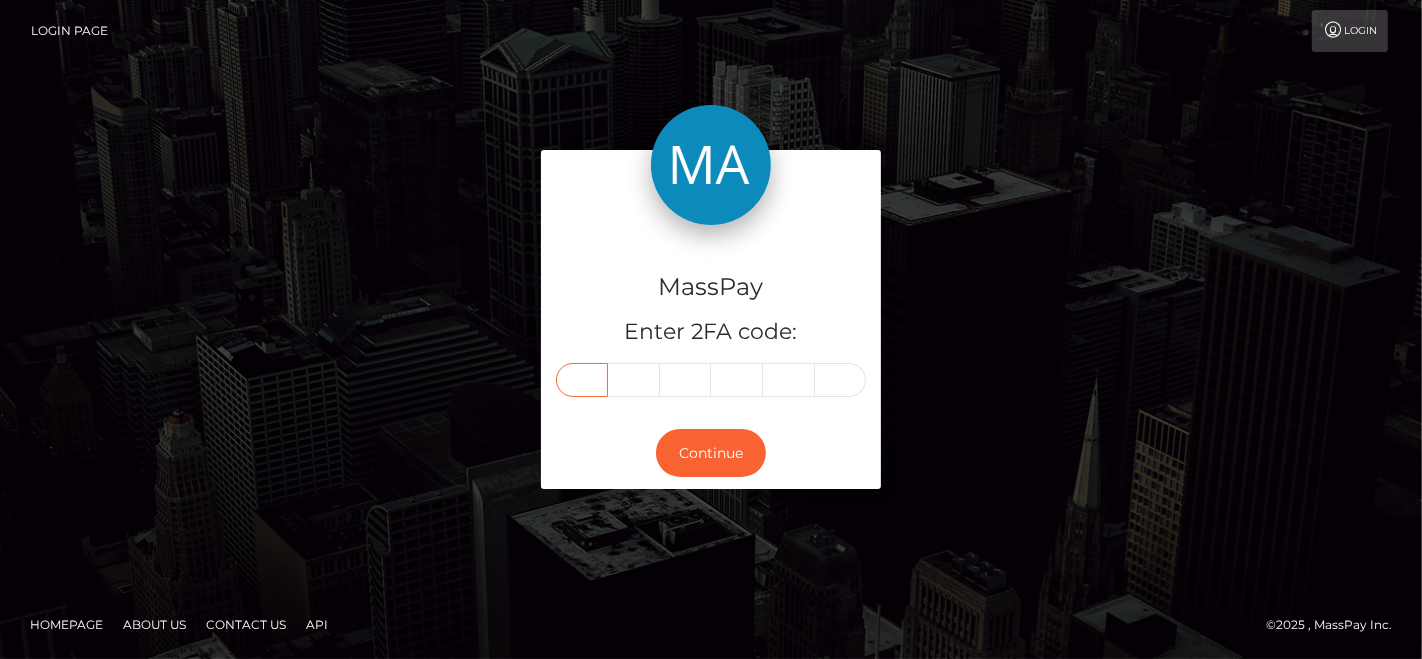 paste on "8" 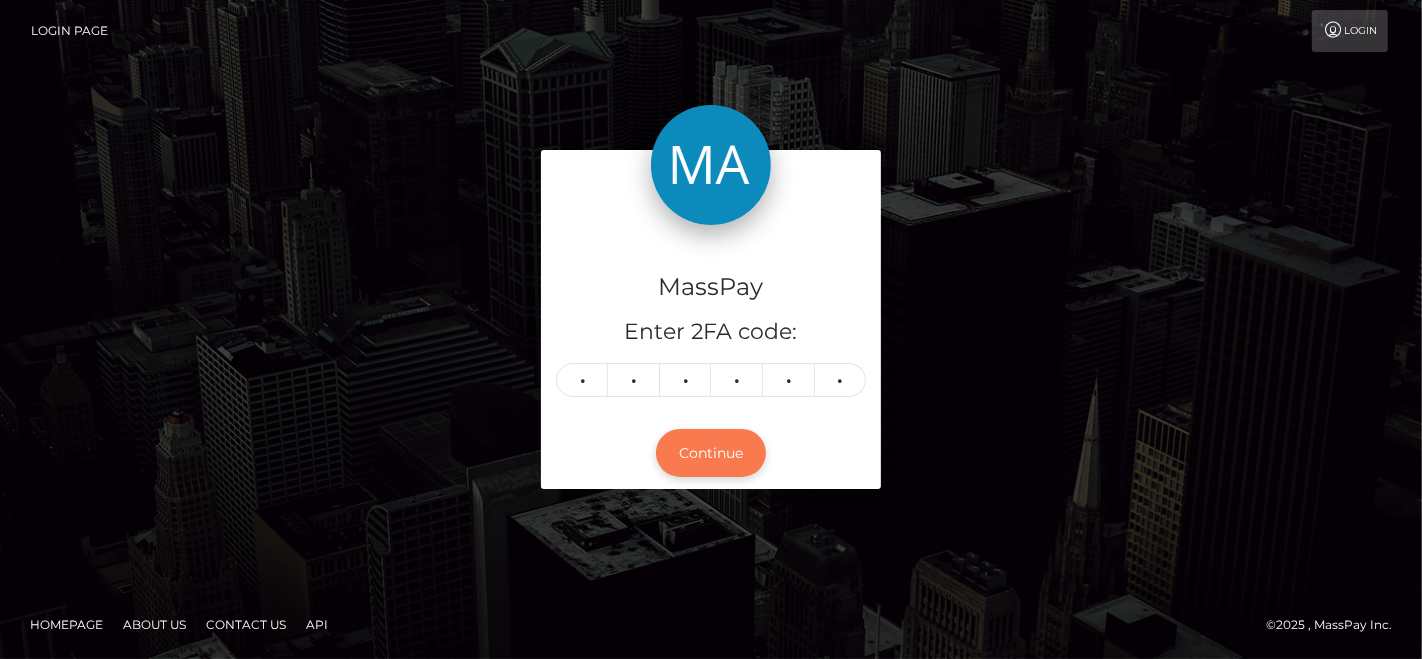 click on "Continue" at bounding box center (711, 453) 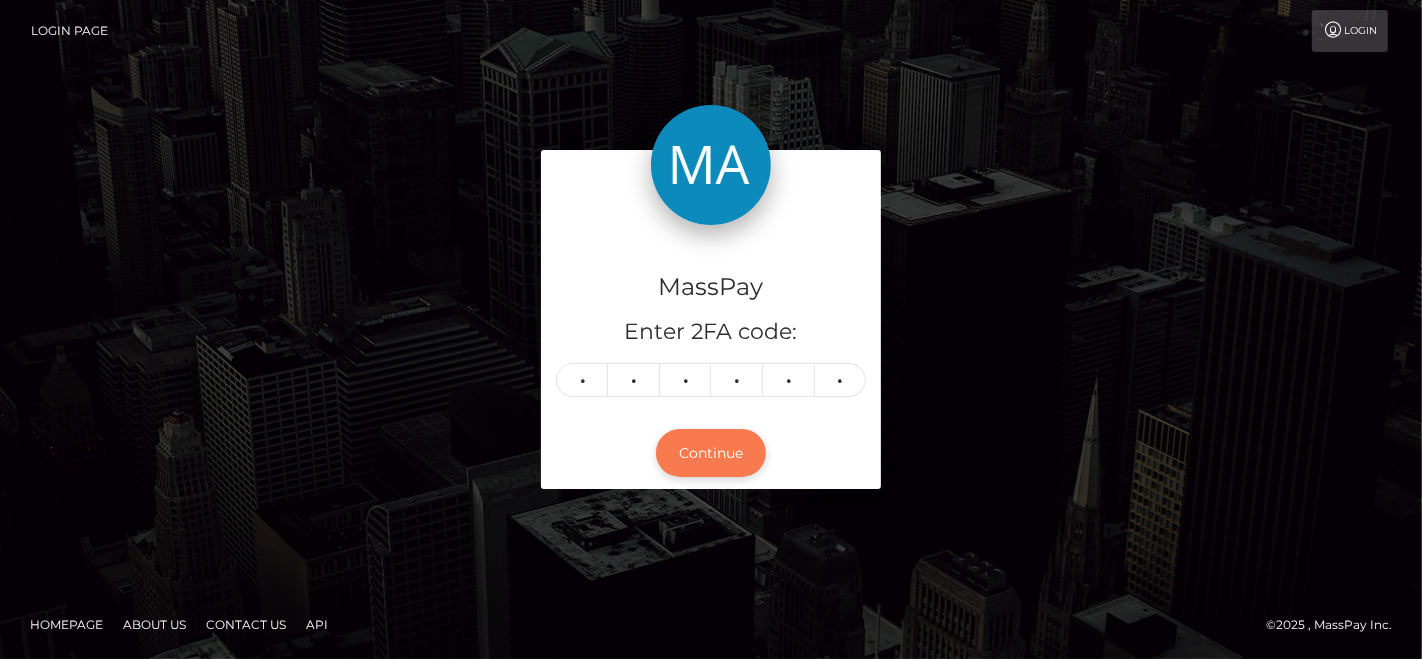 click on "Continue" at bounding box center [711, 453] 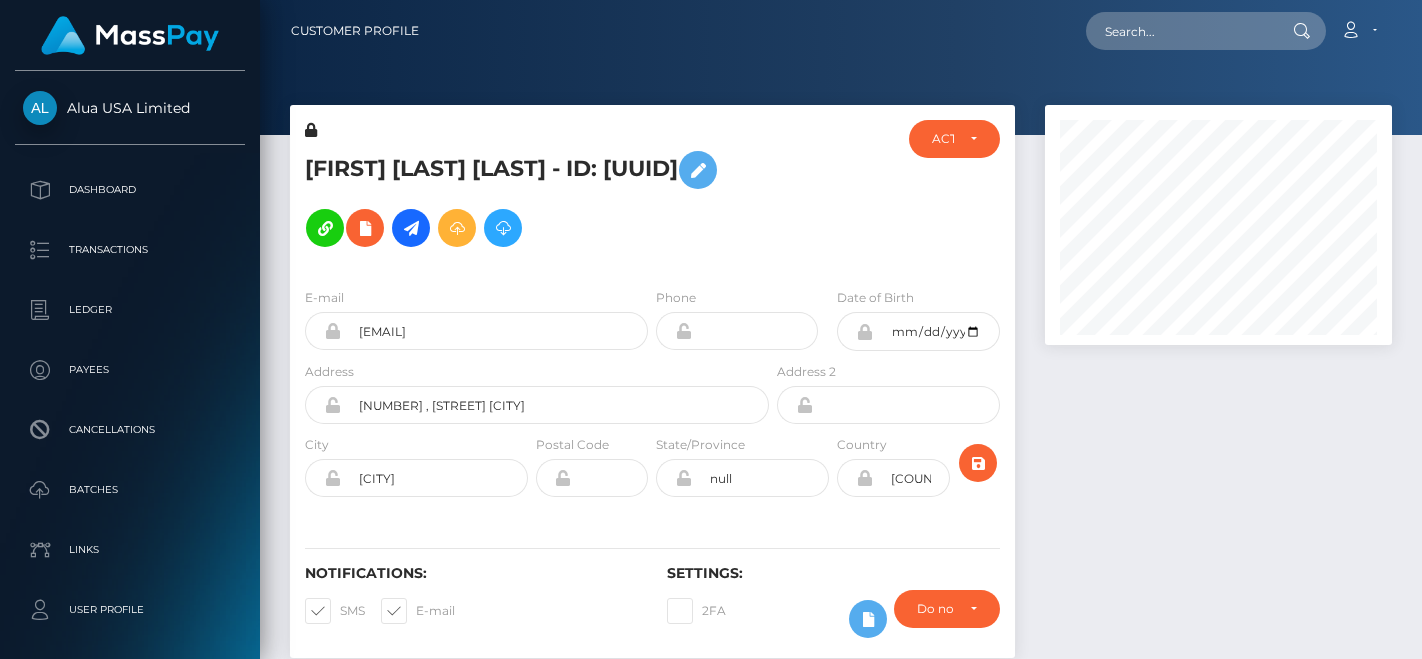 scroll, scrollTop: 0, scrollLeft: 0, axis: both 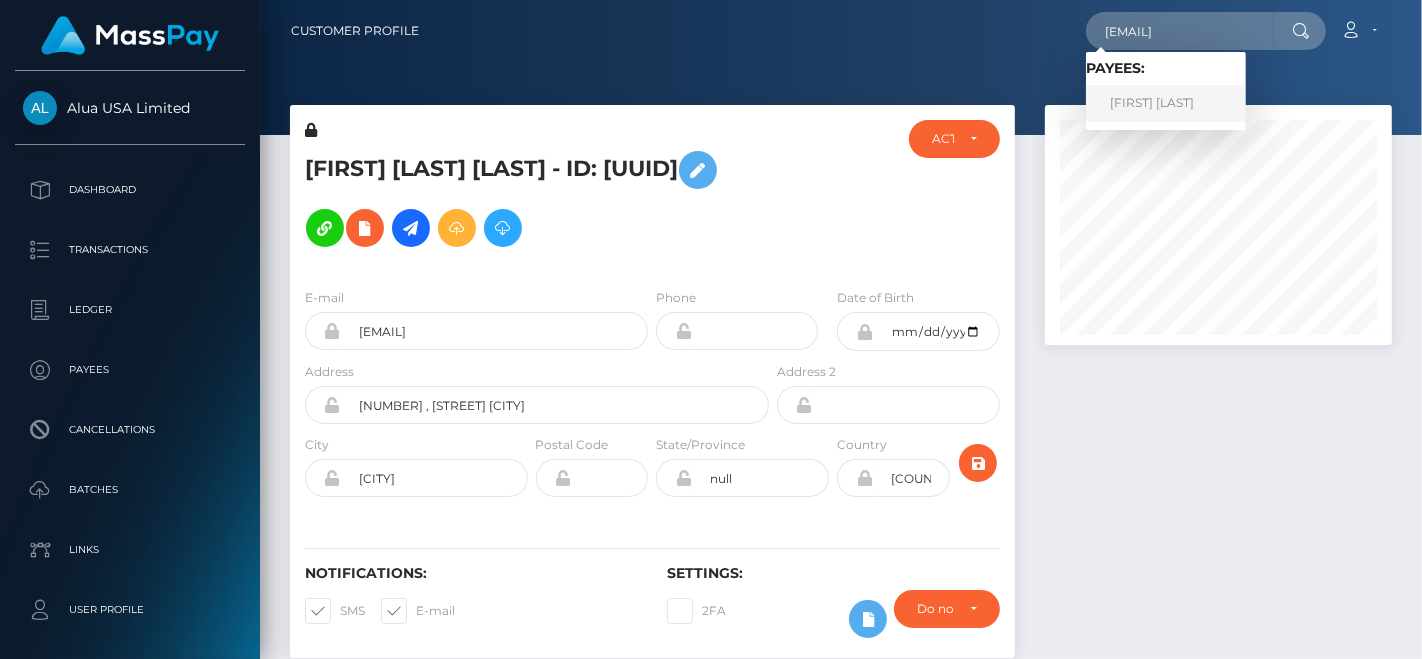 type on "goddessjasminelayla@gmail.com" 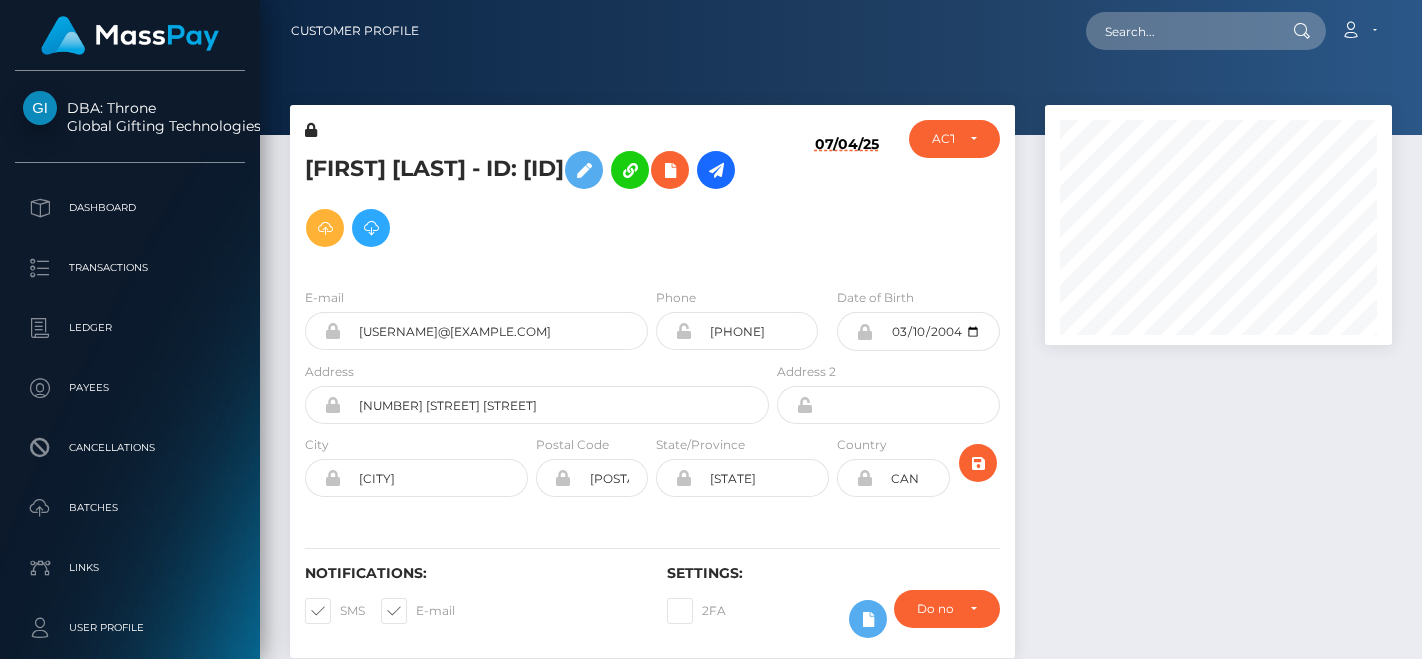 scroll, scrollTop: 0, scrollLeft: 0, axis: both 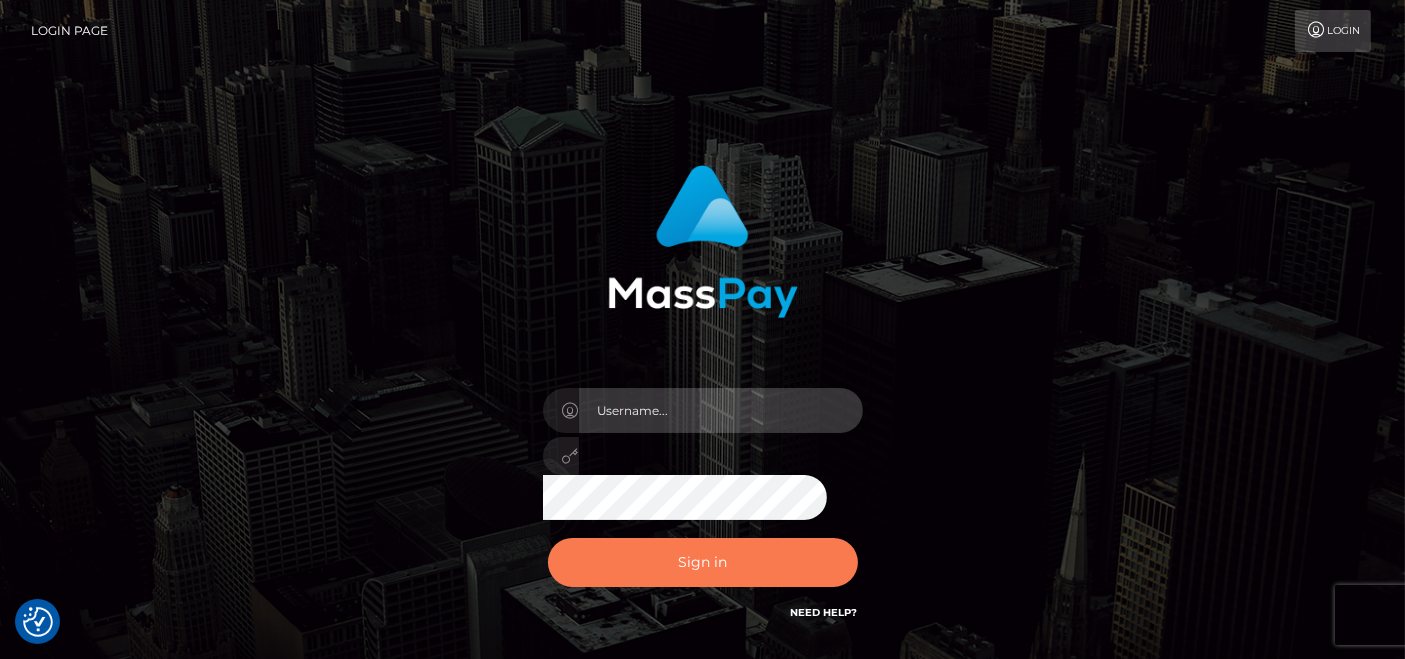 type on "pk.es" 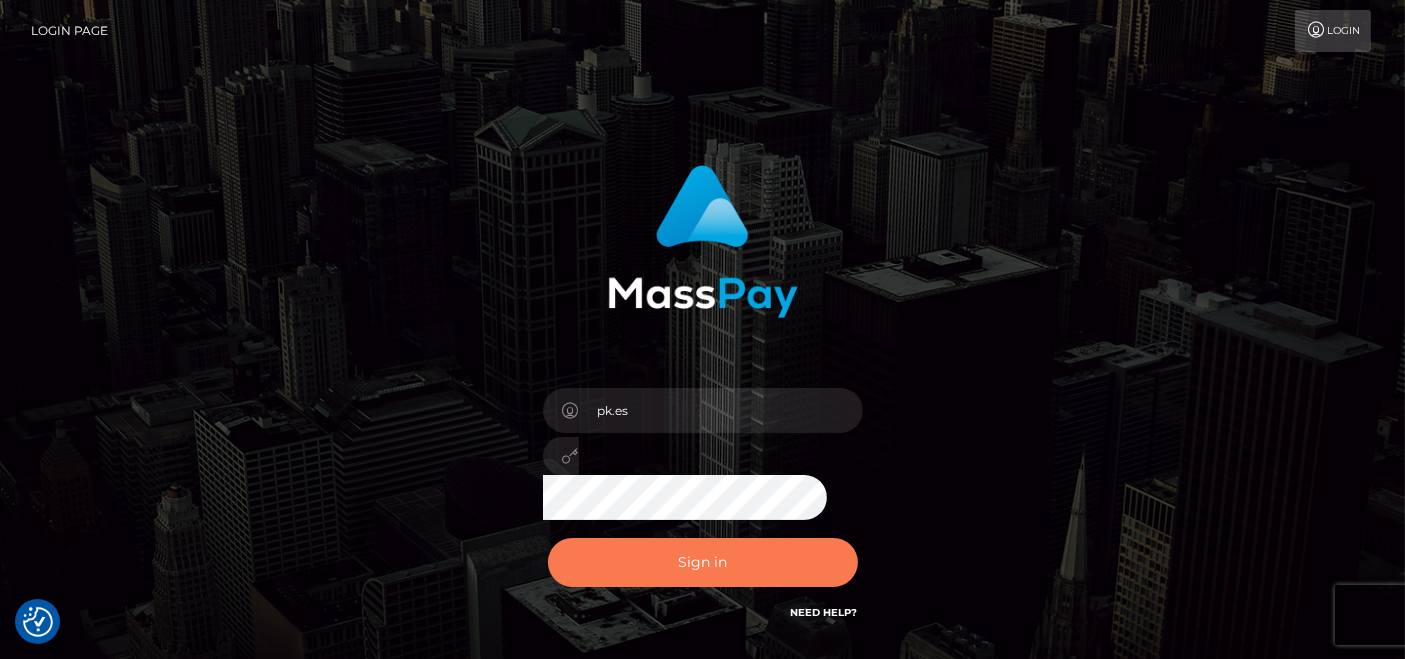 click on "Sign in" at bounding box center [703, 562] 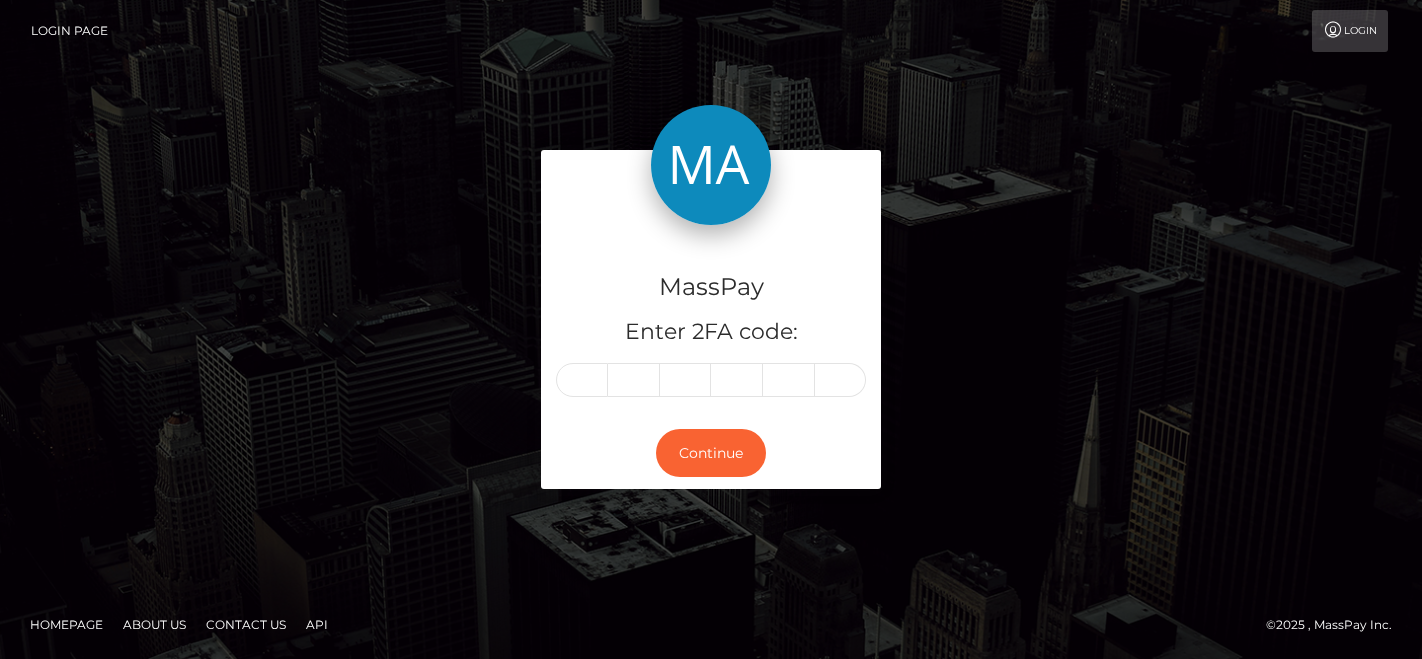 scroll, scrollTop: 0, scrollLeft: 0, axis: both 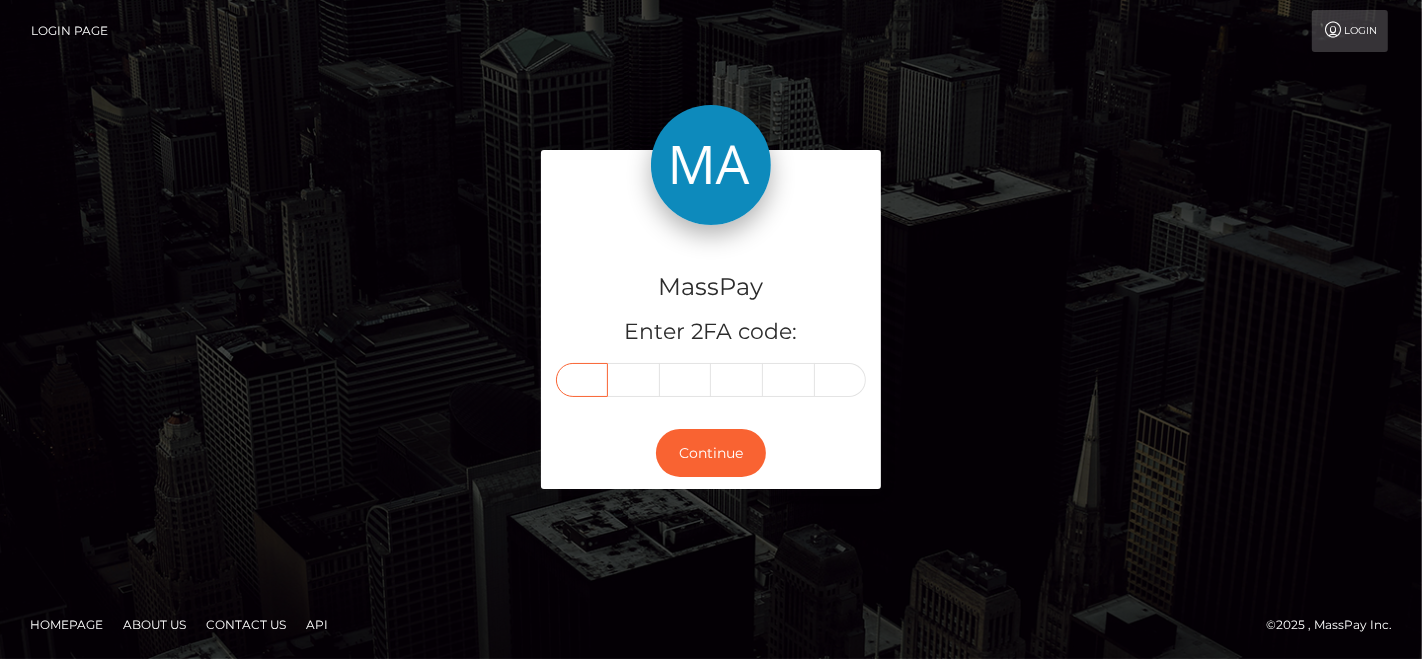 click at bounding box center (582, 380) 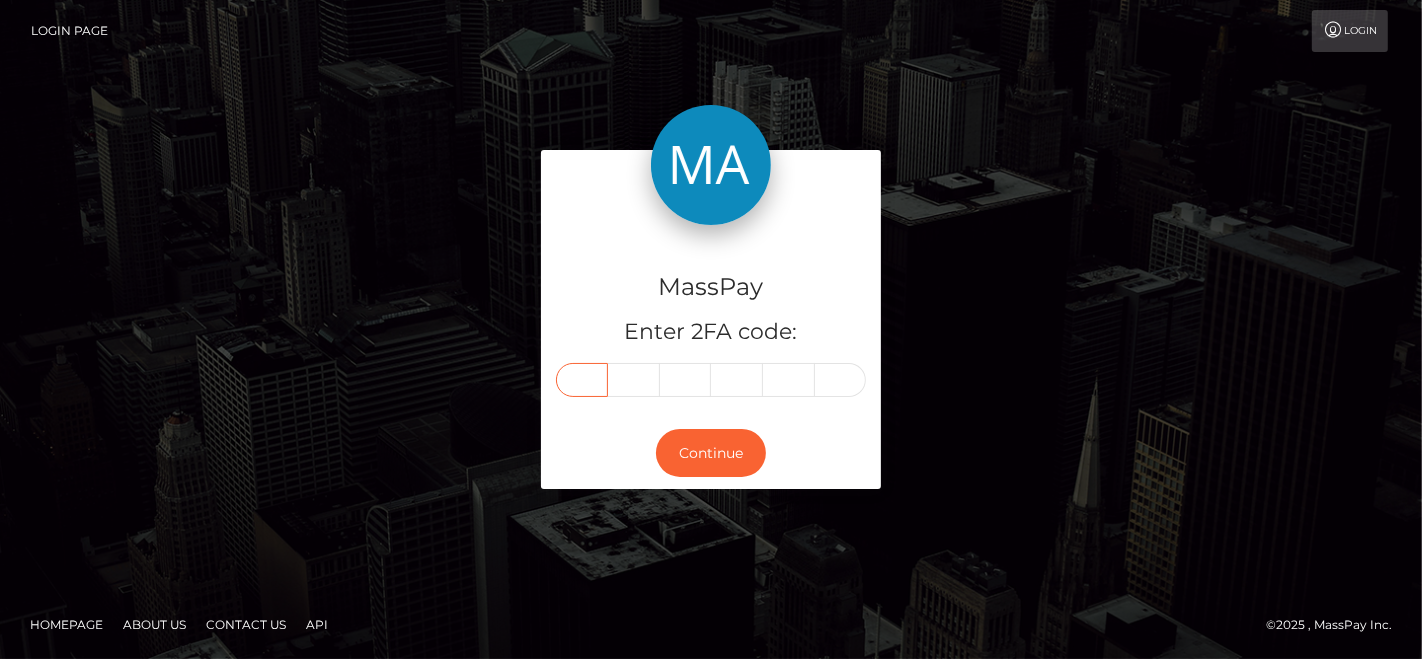 paste on "9" 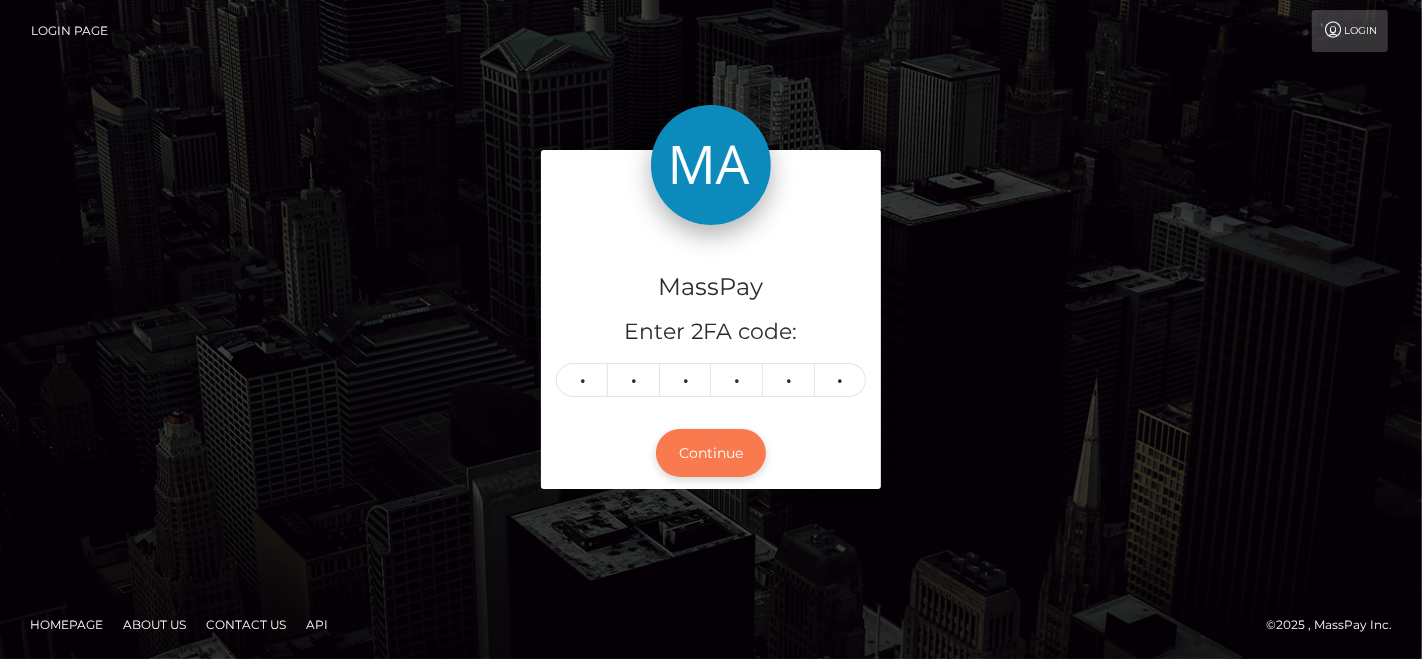 click on "Continue" at bounding box center [711, 453] 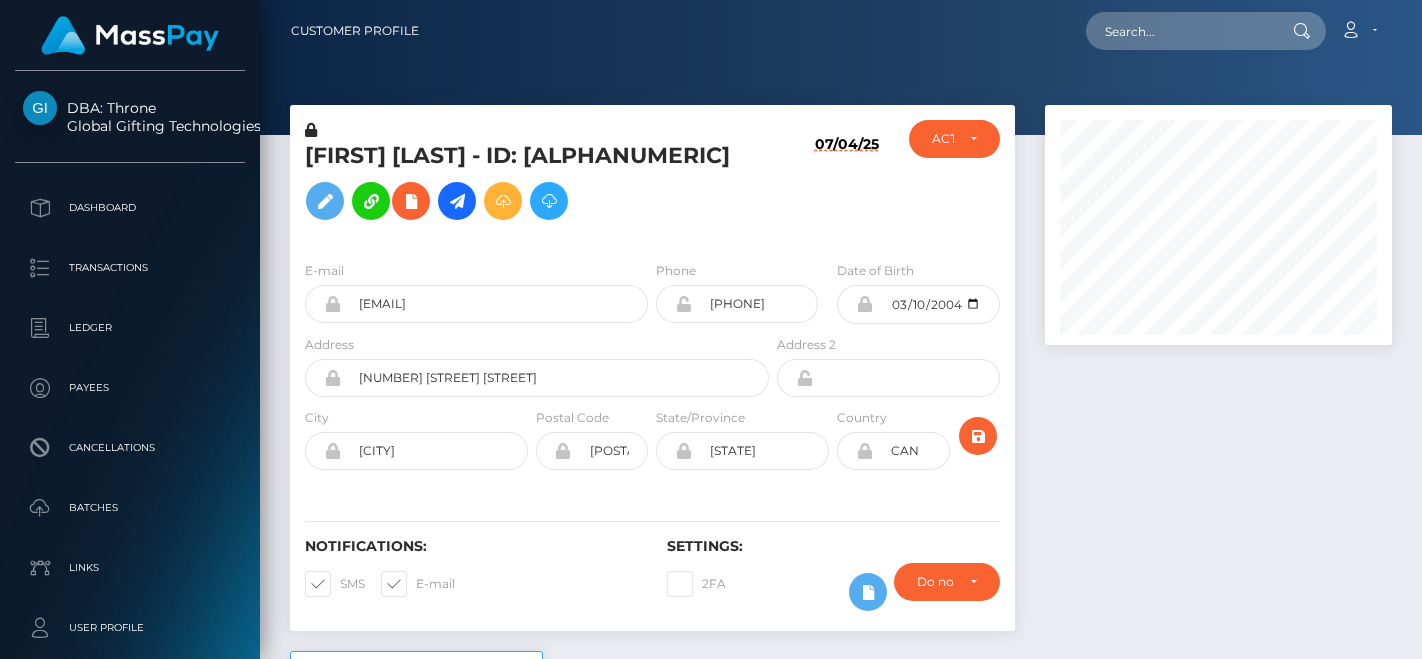 scroll, scrollTop: 0, scrollLeft: 0, axis: both 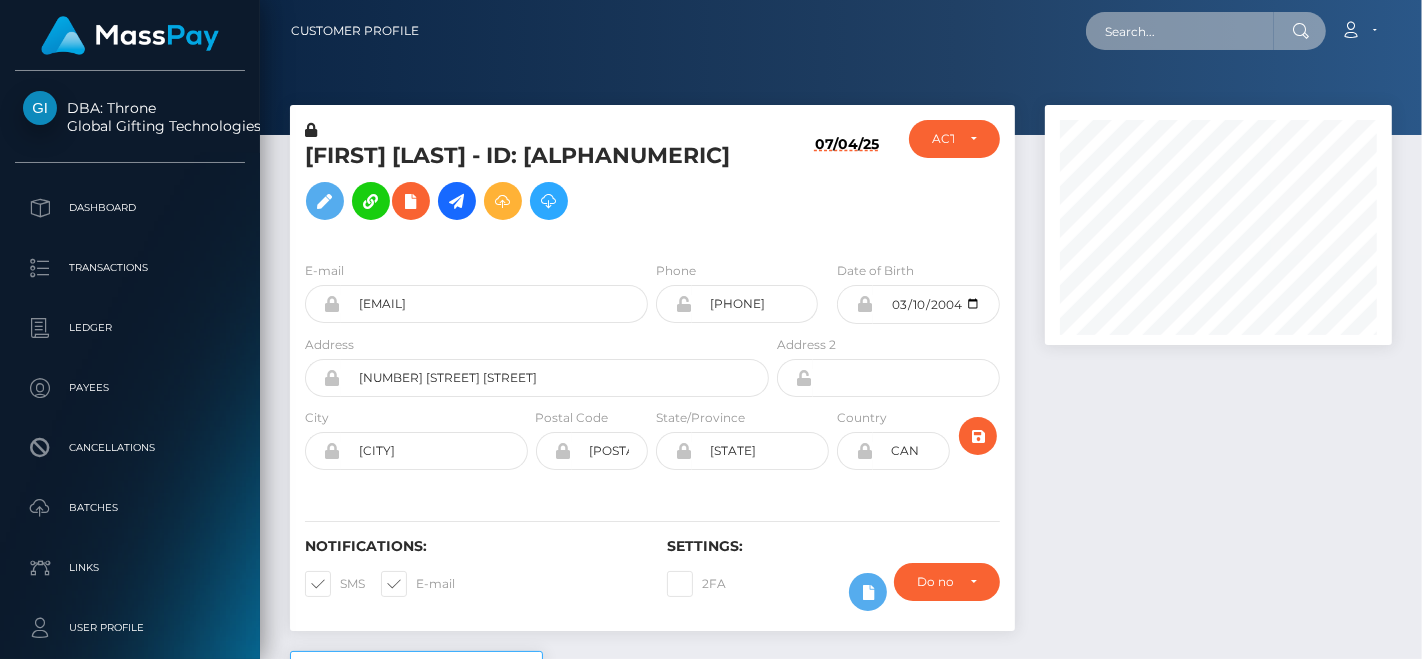 click at bounding box center [1180, 31] 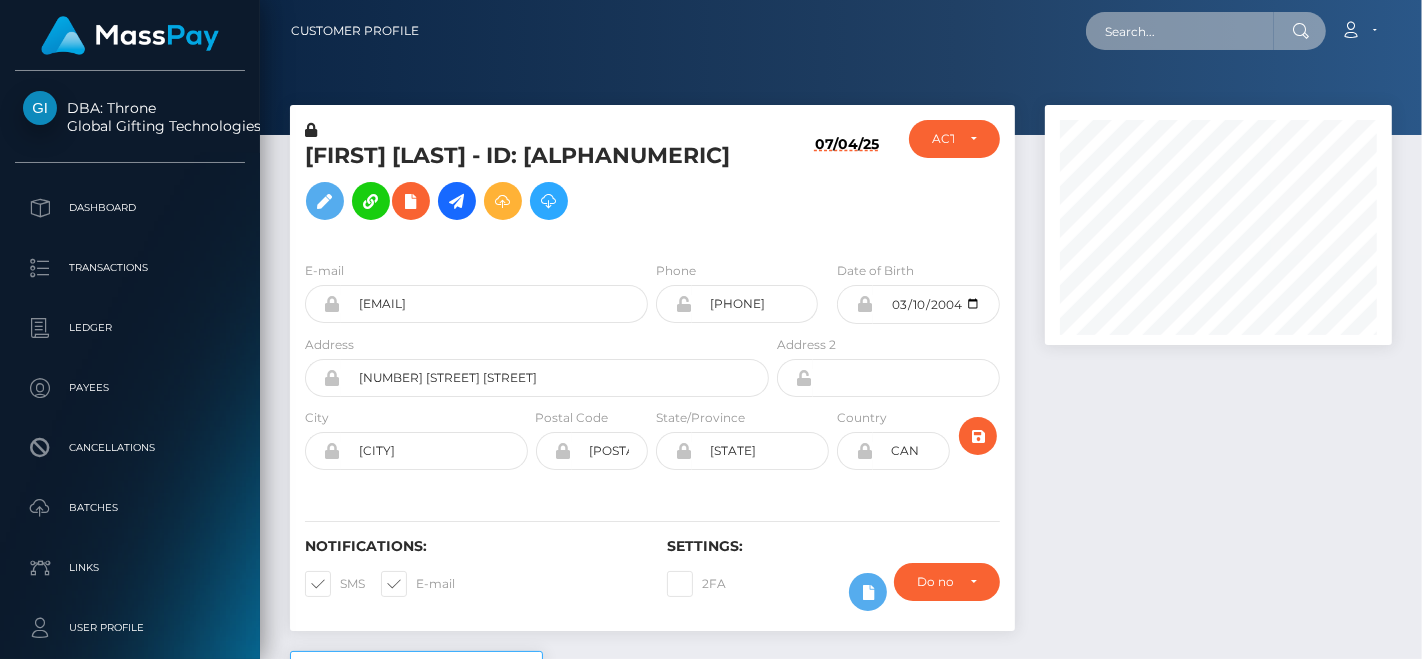 paste on "hdcoulter54@gmail.com" 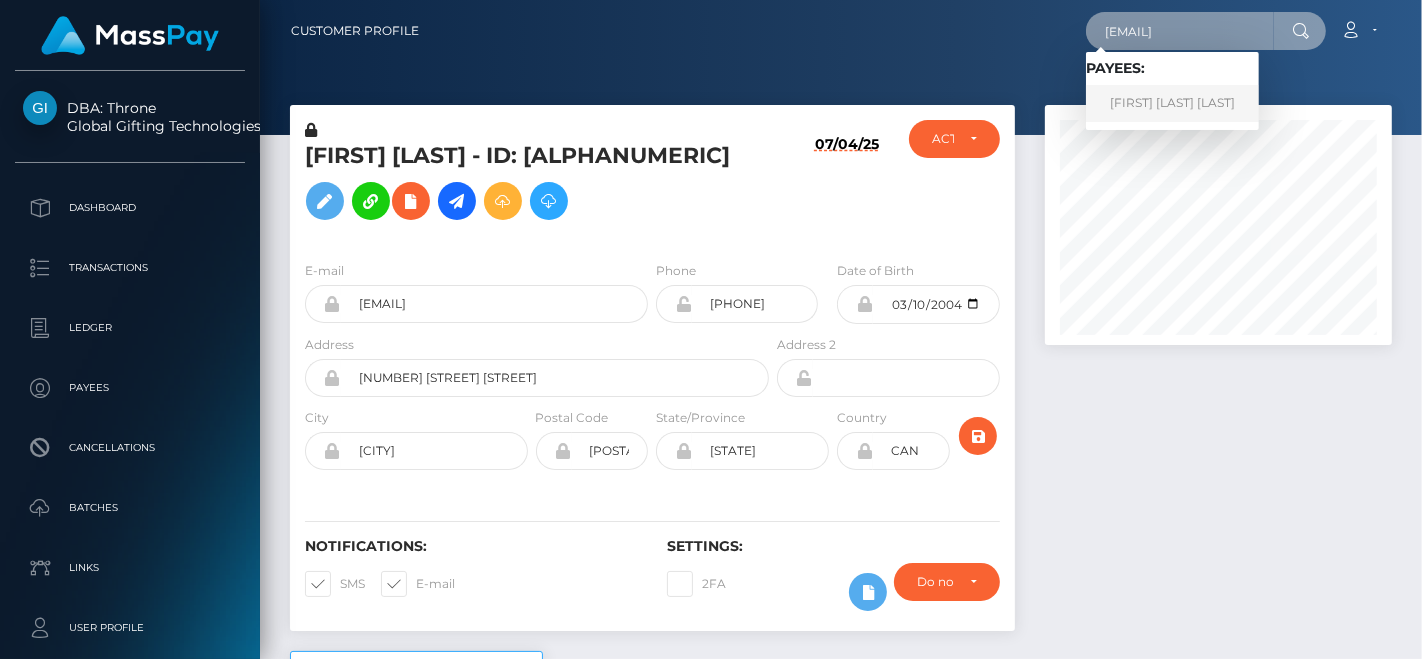 type on "hdcoulter54@gmail.com" 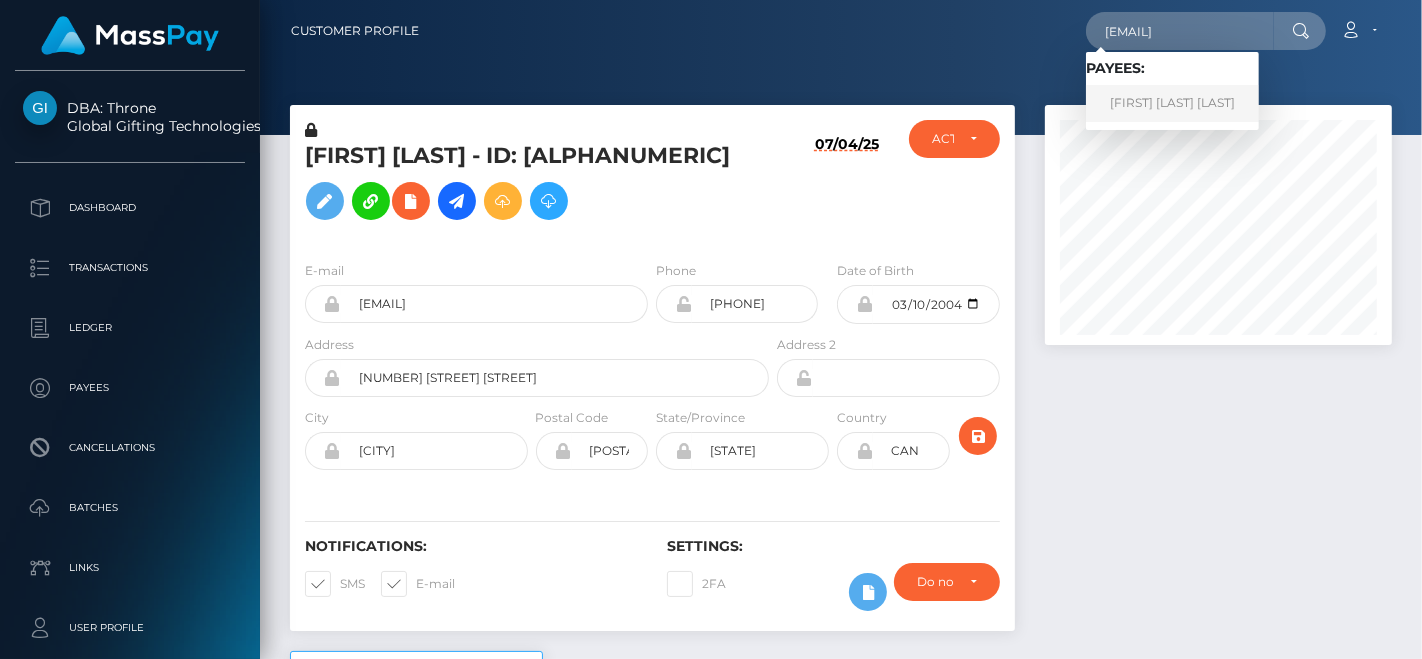 click on "HALEY DENA COULTER" at bounding box center [1172, 103] 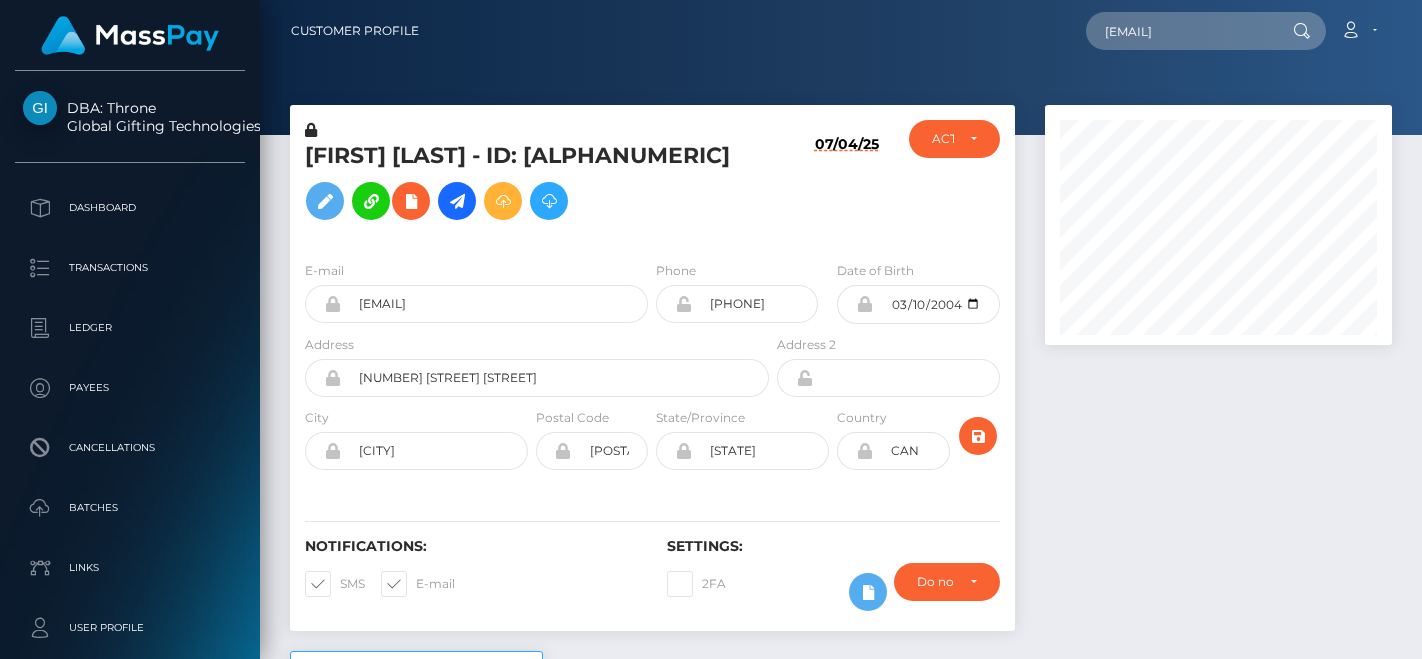 scroll, scrollTop: 0, scrollLeft: 0, axis: both 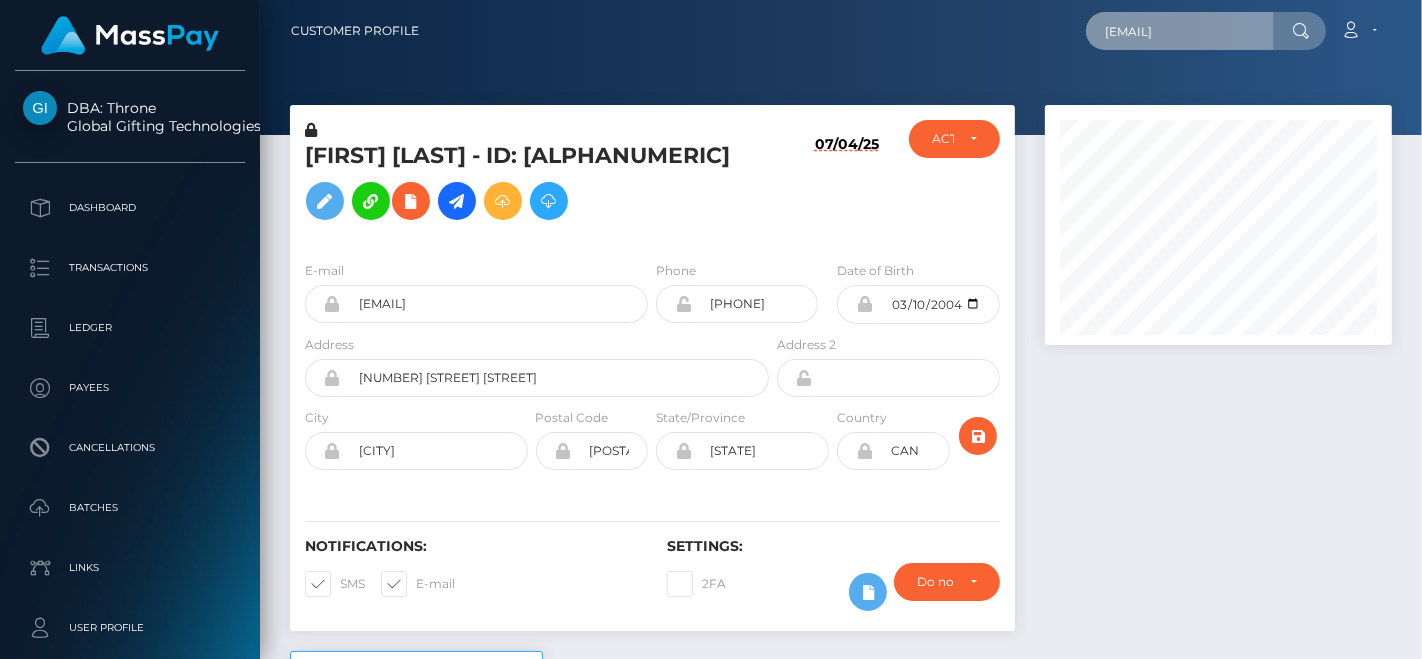 click on "hdcoulter54@gmail.com" at bounding box center [1180, 31] 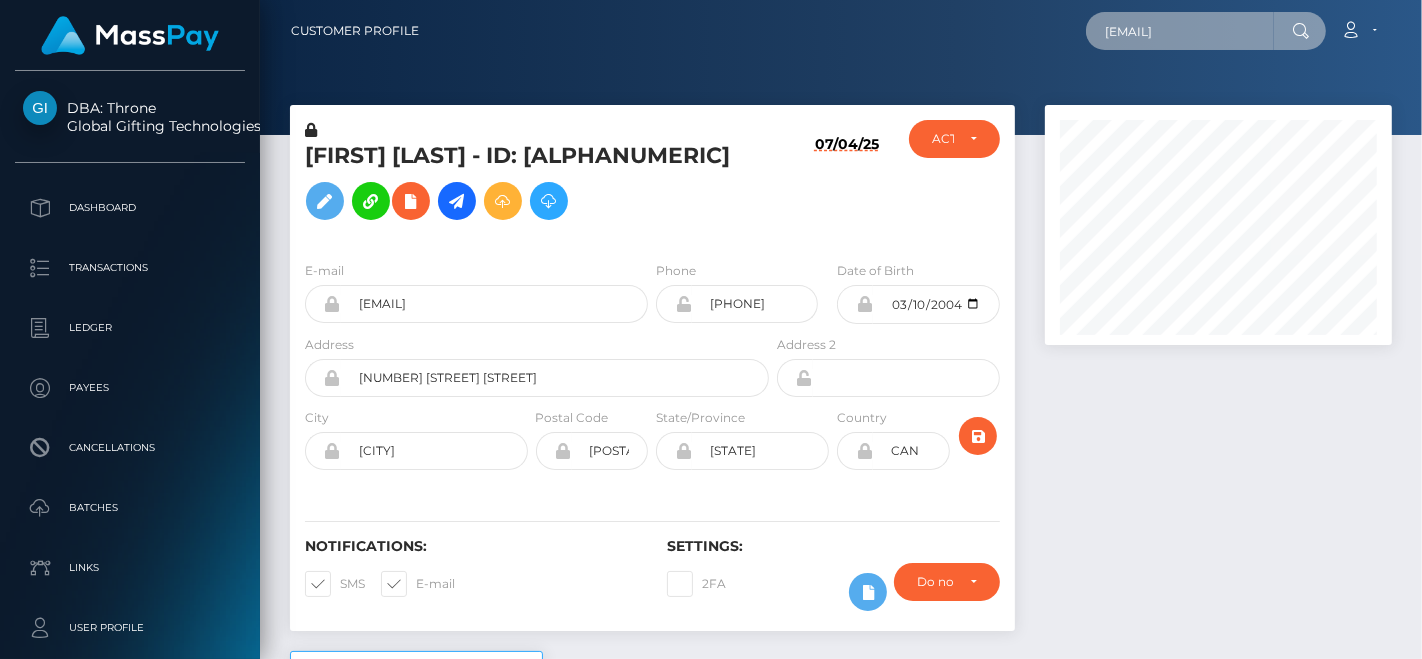 click on "hdcoulter54@gmail.com" at bounding box center [1180, 31] 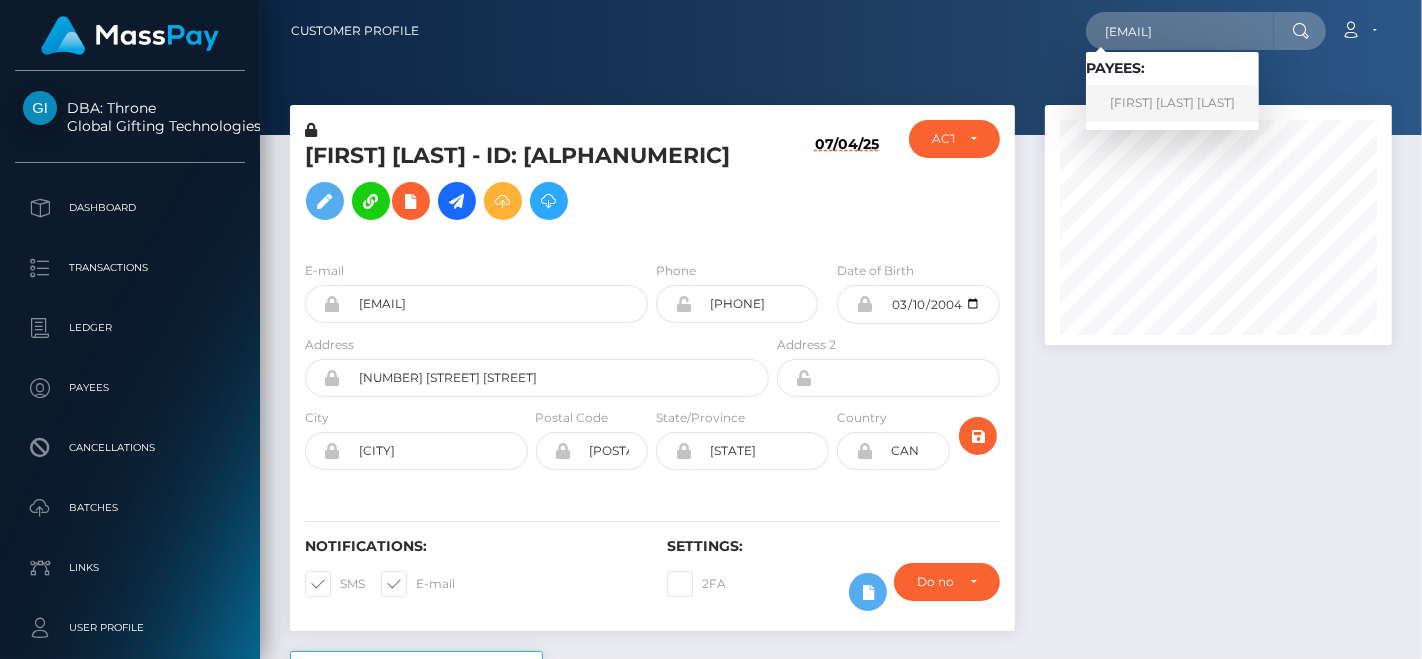 click on "HALEY DENA COULTER" at bounding box center [1172, 103] 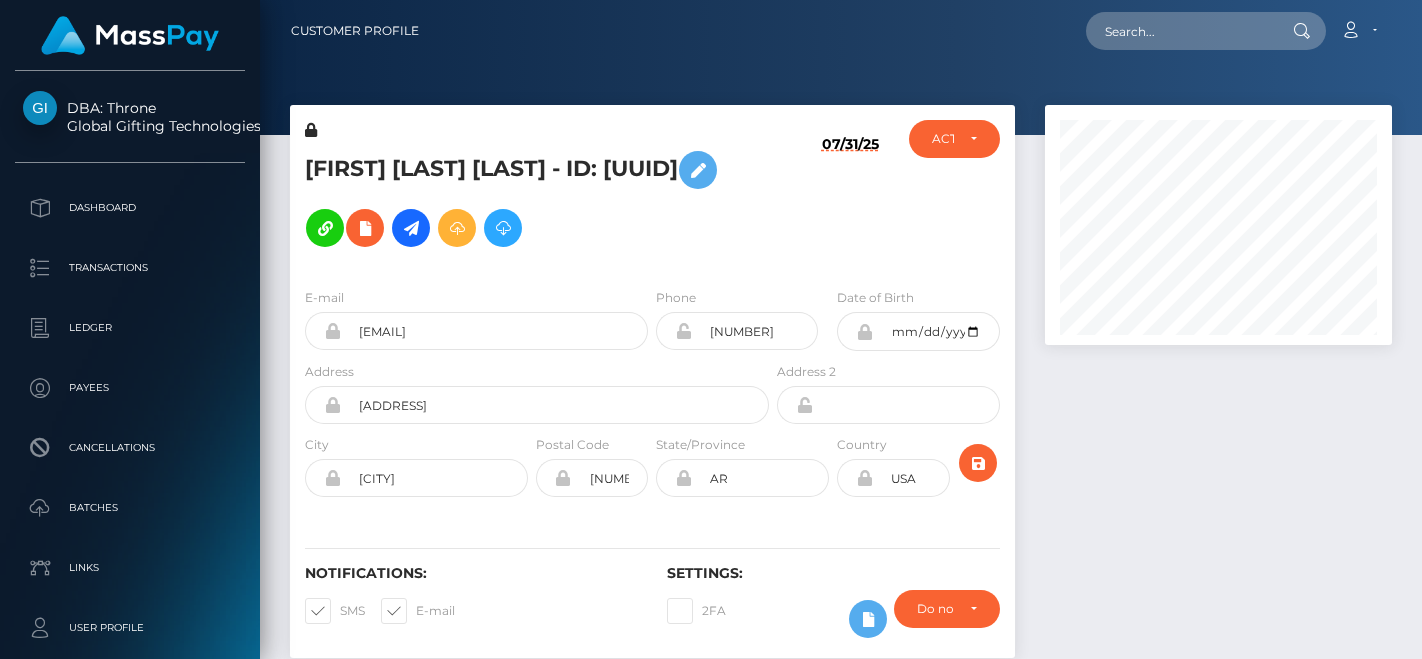 scroll, scrollTop: 0, scrollLeft: 0, axis: both 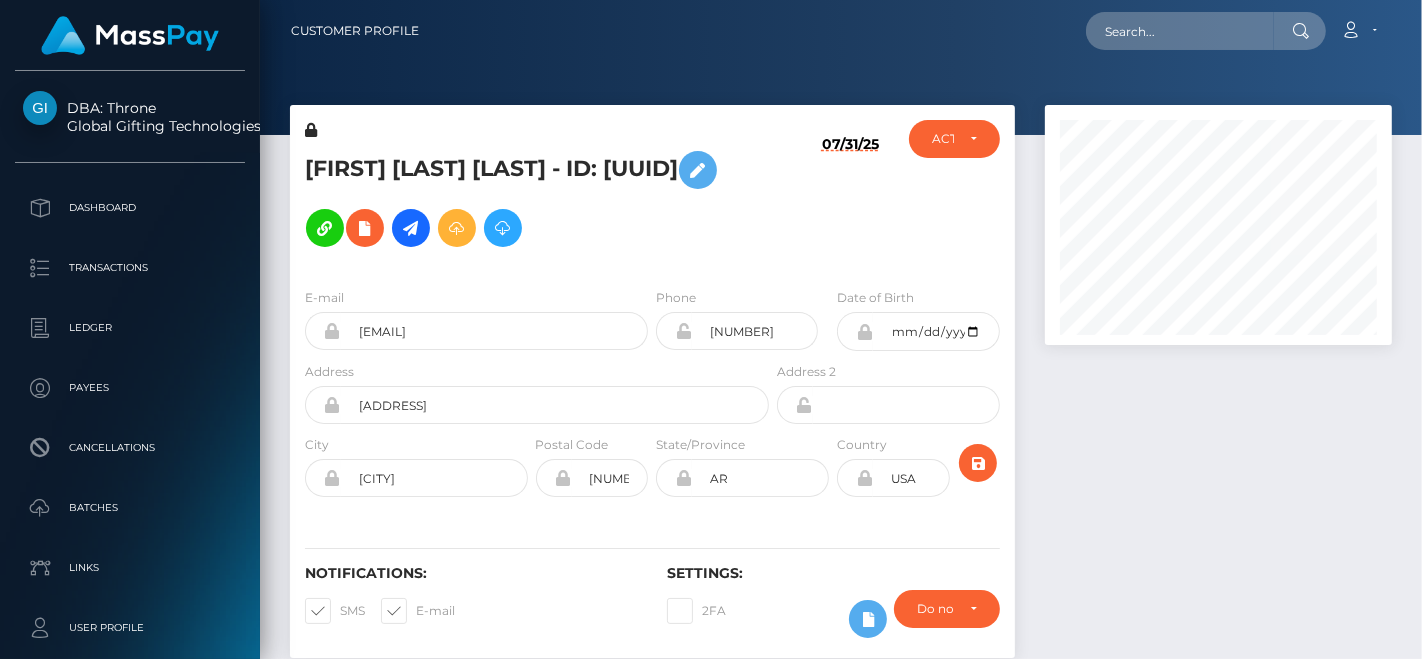 click on "[EMAIL_TYPE]
[EMAIL]
[PHONE_TYPE]
[PHONE] [STATE]" at bounding box center (652, 394) 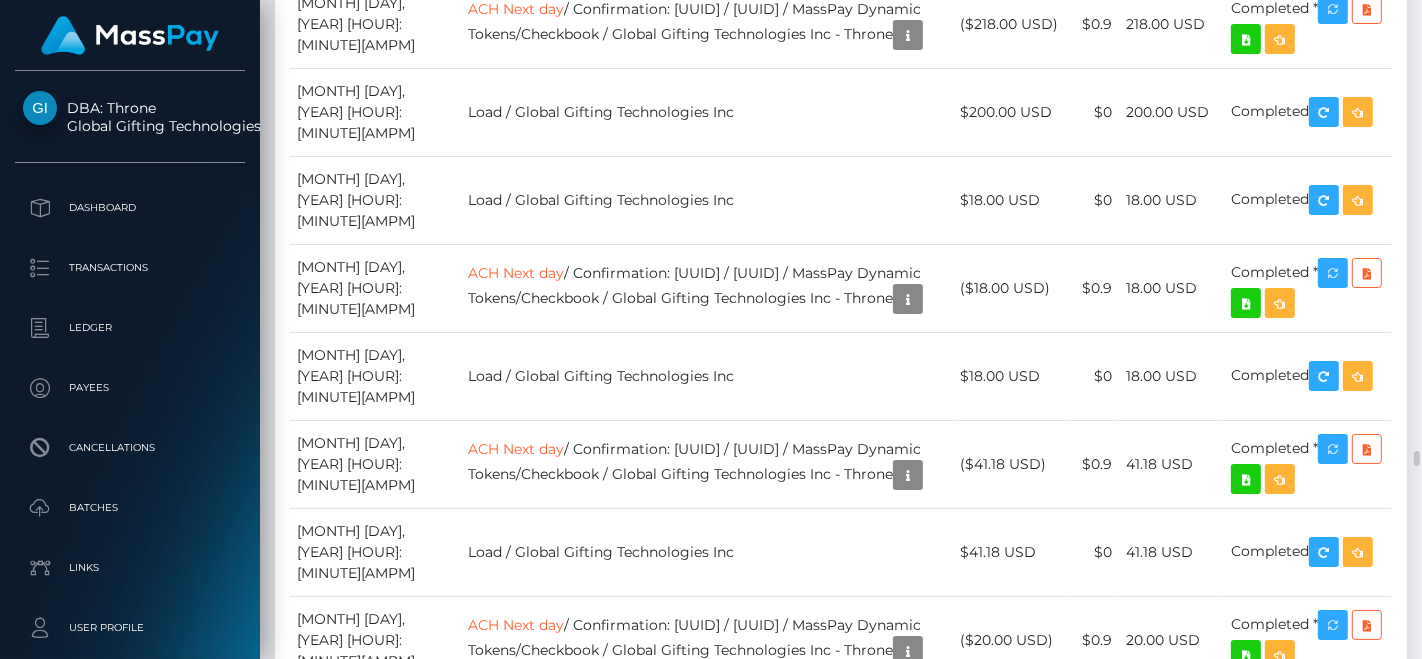 scroll, scrollTop: 19685, scrollLeft: 0, axis: vertical 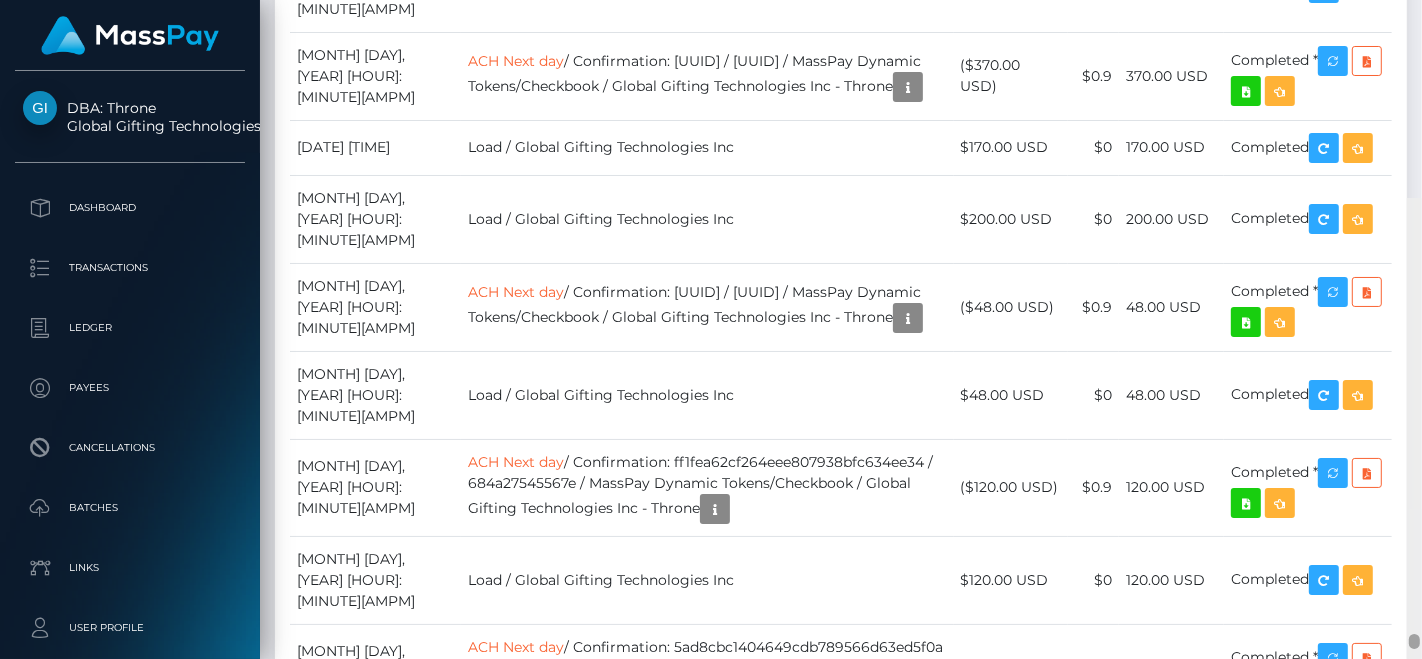 click at bounding box center (1414, 528) 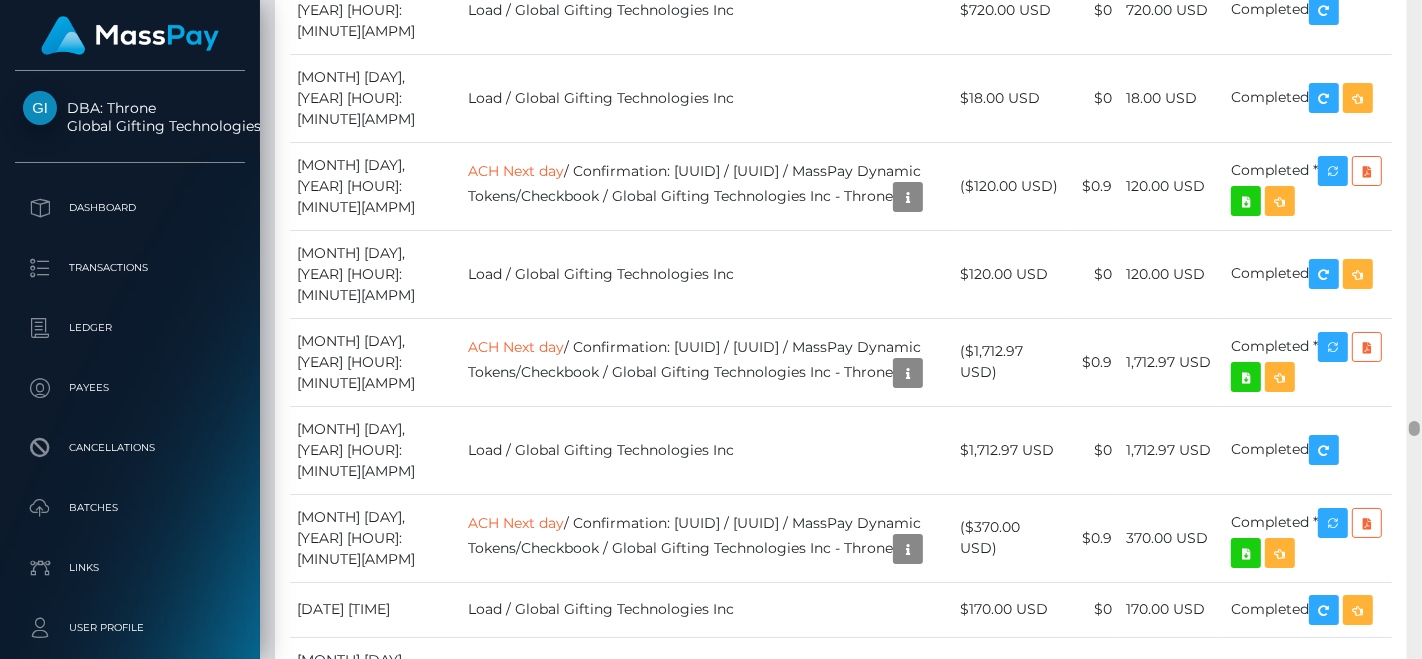 click at bounding box center (1414, 330) 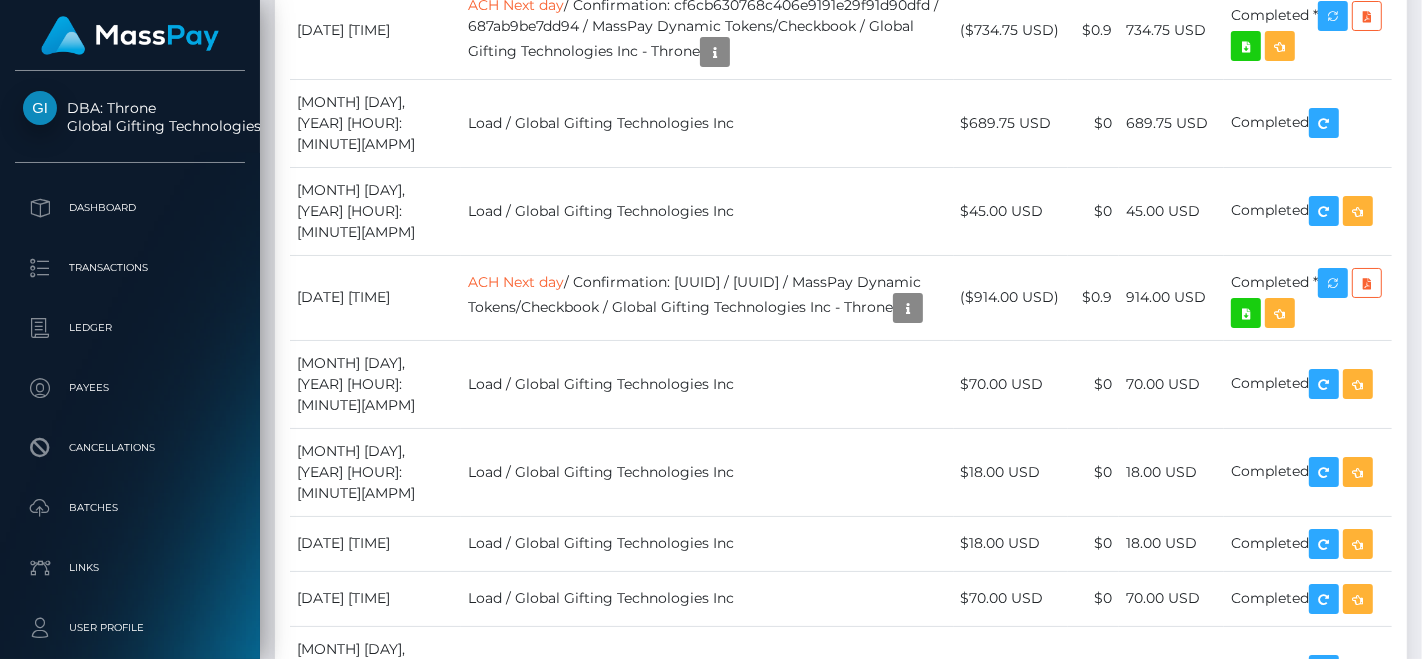 click at bounding box center [1414, 990] 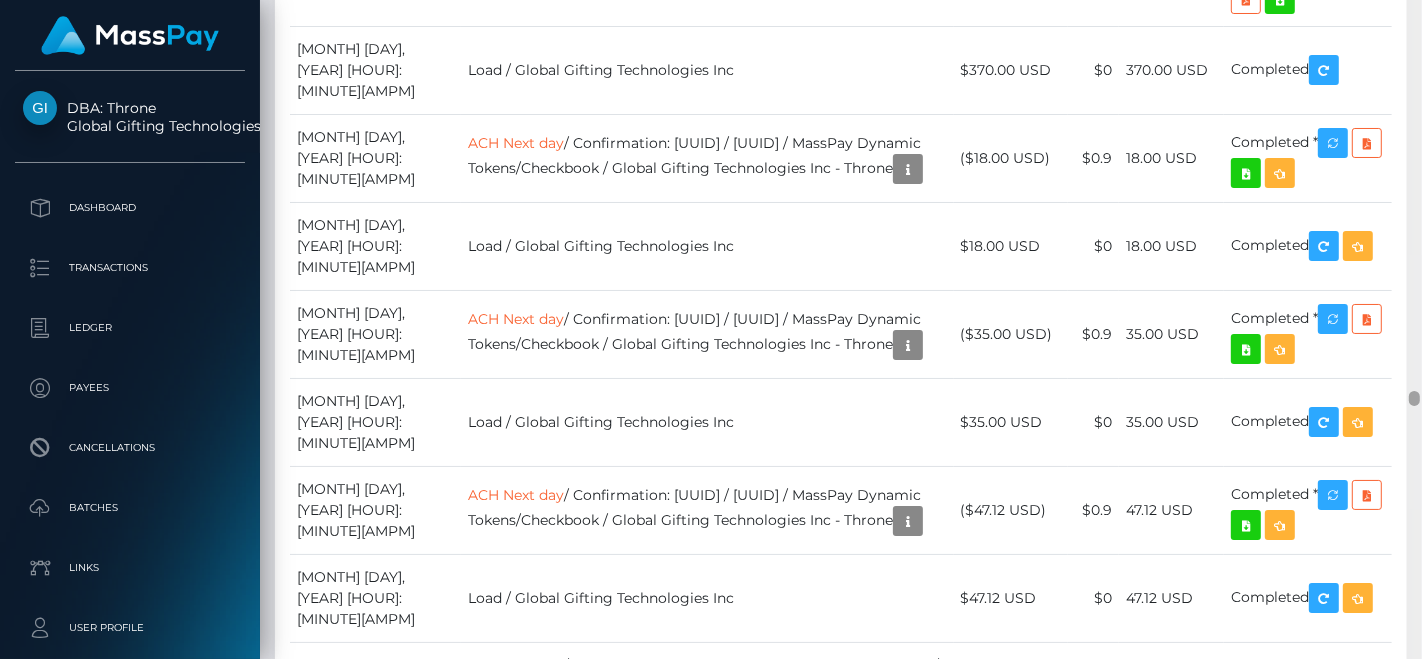 click at bounding box center (1414, 330) 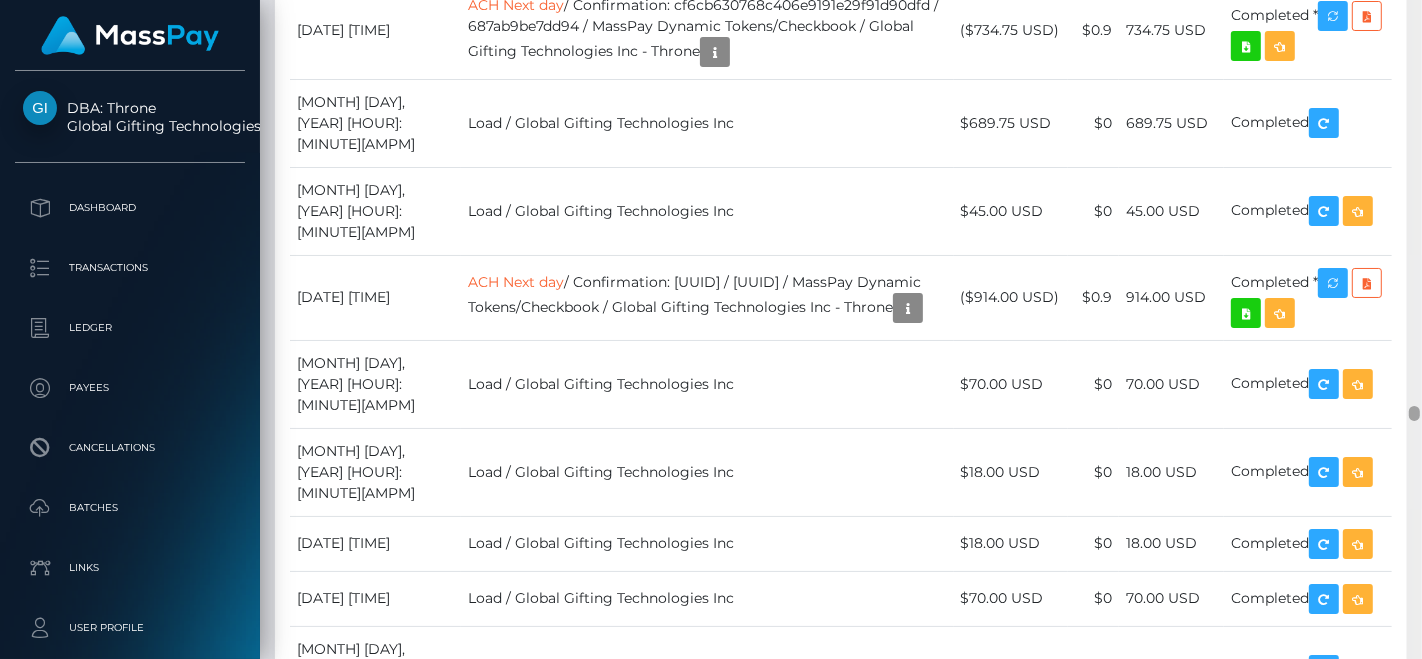 click at bounding box center [1414, 330] 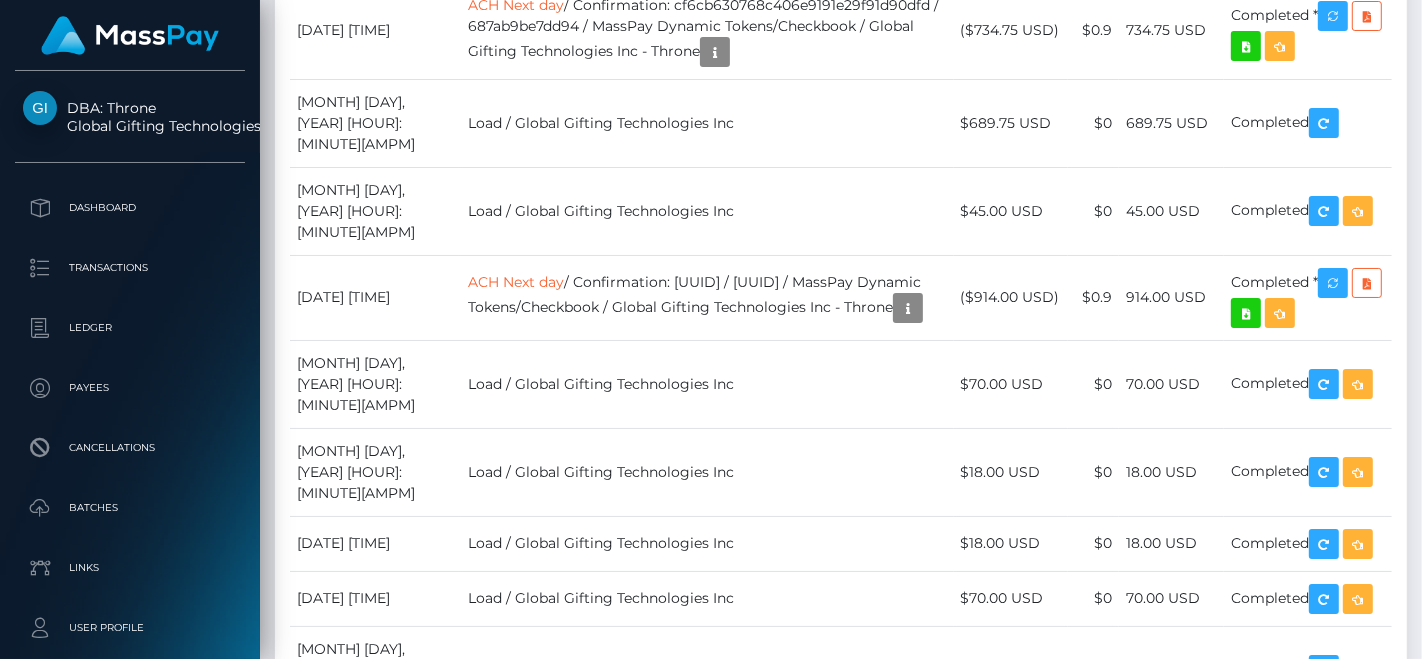 scroll, scrollTop: 17045, scrollLeft: 0, axis: vertical 